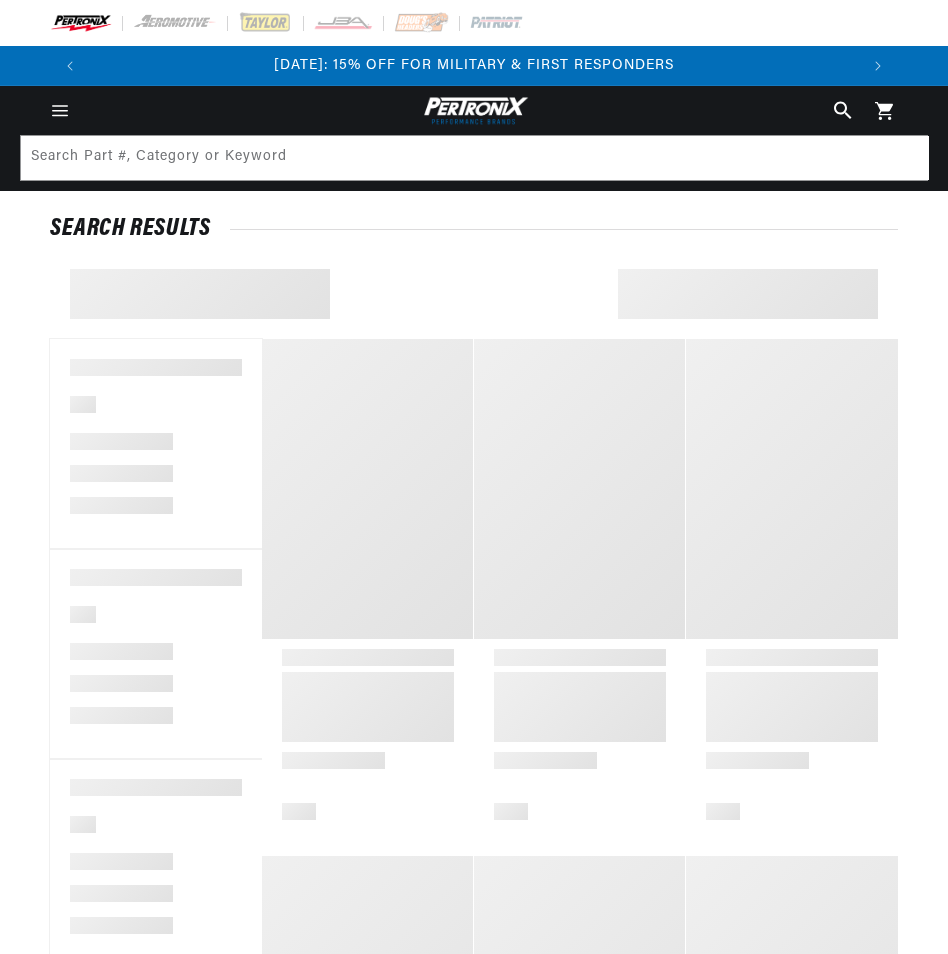 scroll, scrollTop: 0, scrollLeft: 0, axis: both 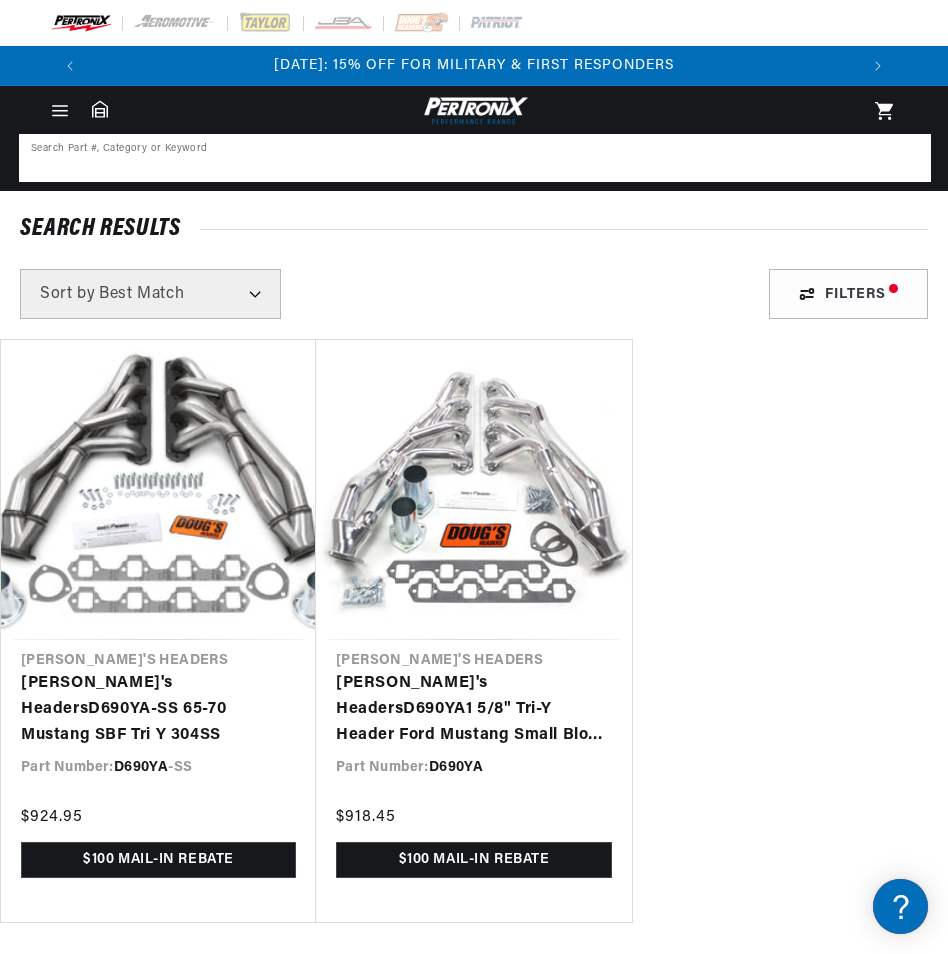click at bounding box center (475, 158) 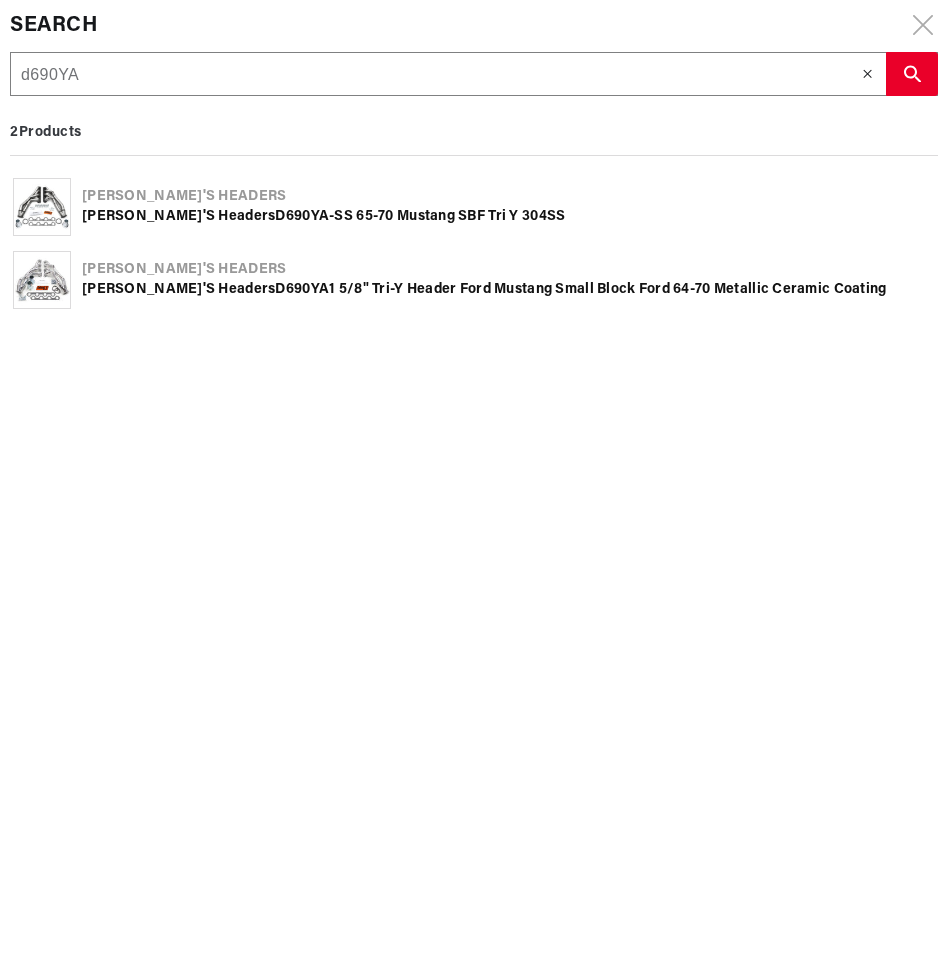 scroll, scrollTop: 2566, scrollLeft: 0, axis: vertical 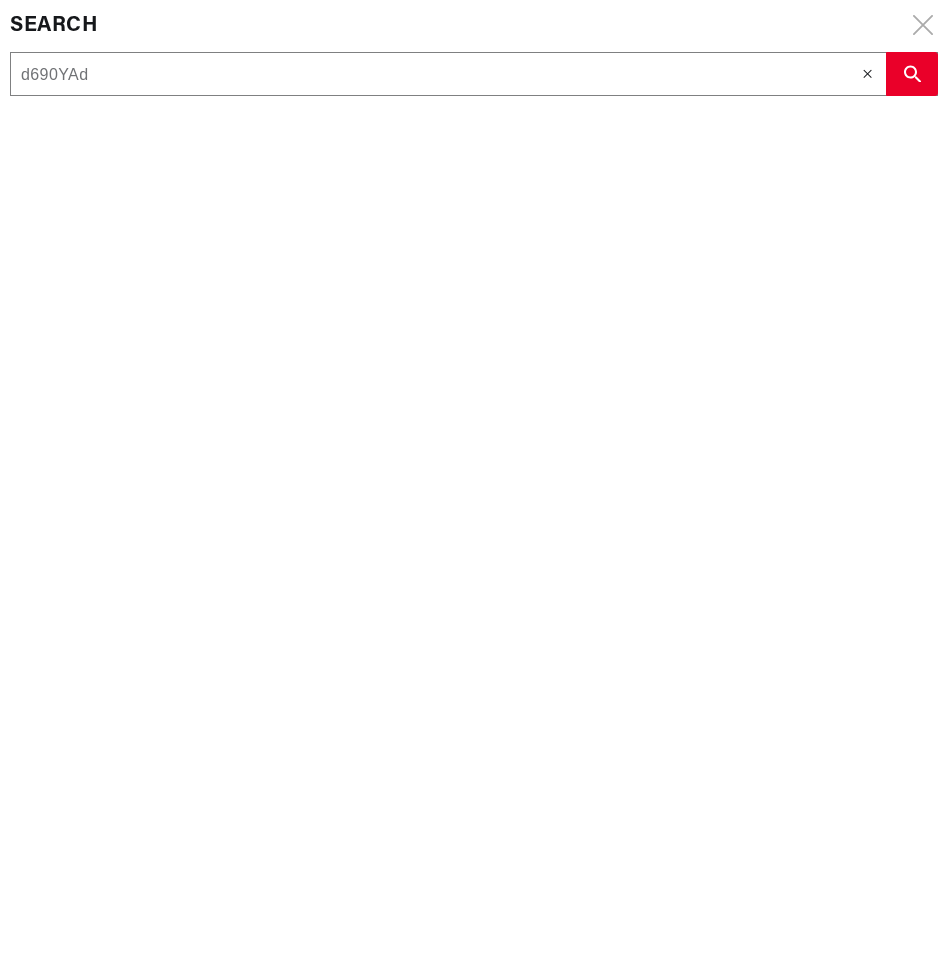 type on "d690YAd6" 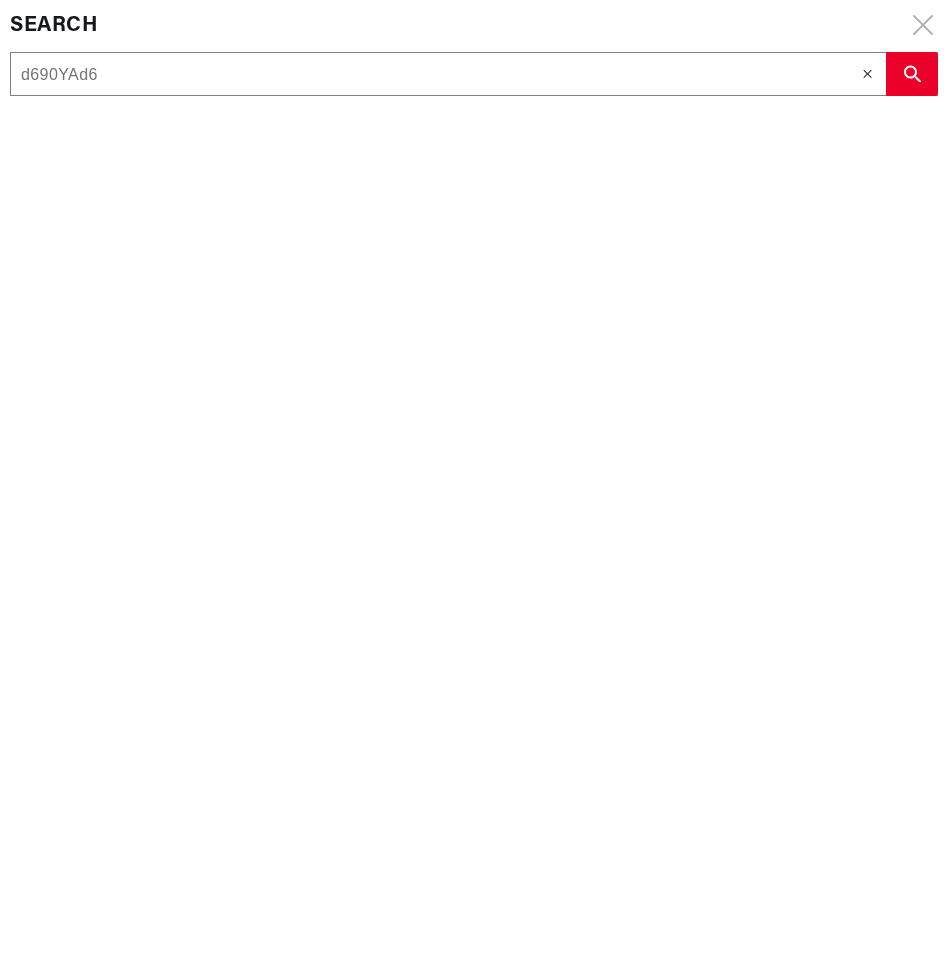 type on "d690YAd69" 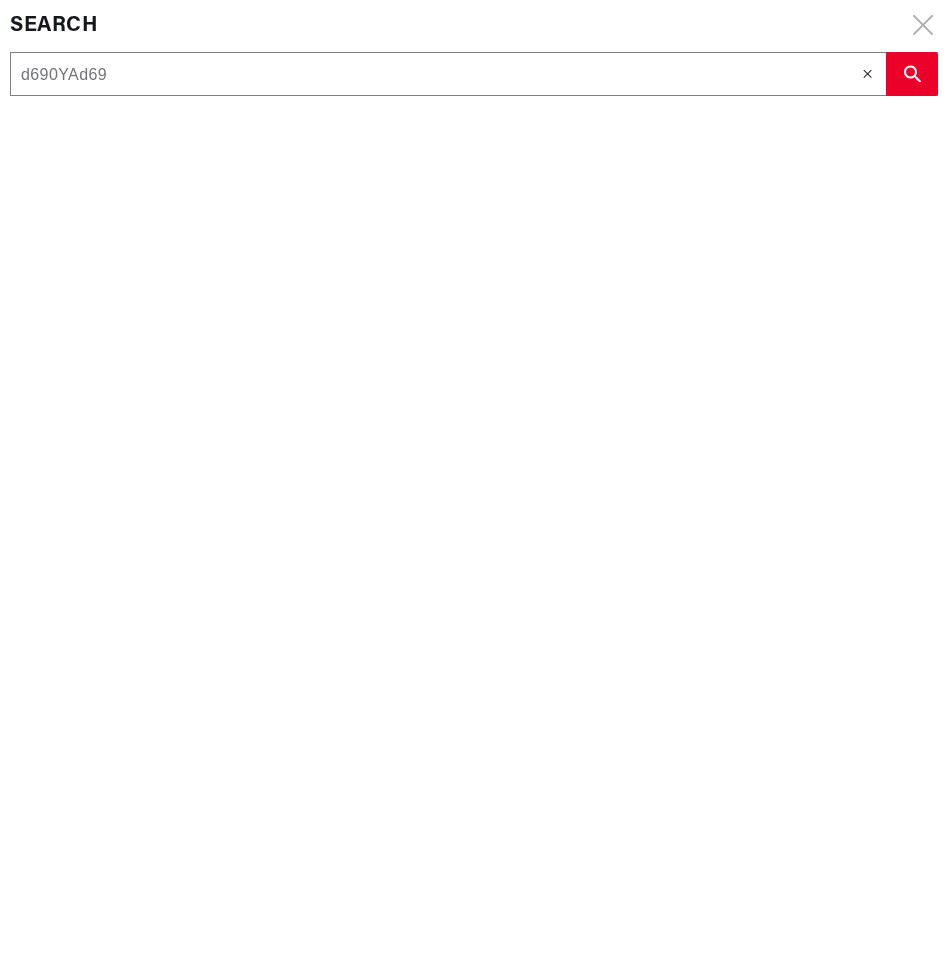 type on "d690YAd690" 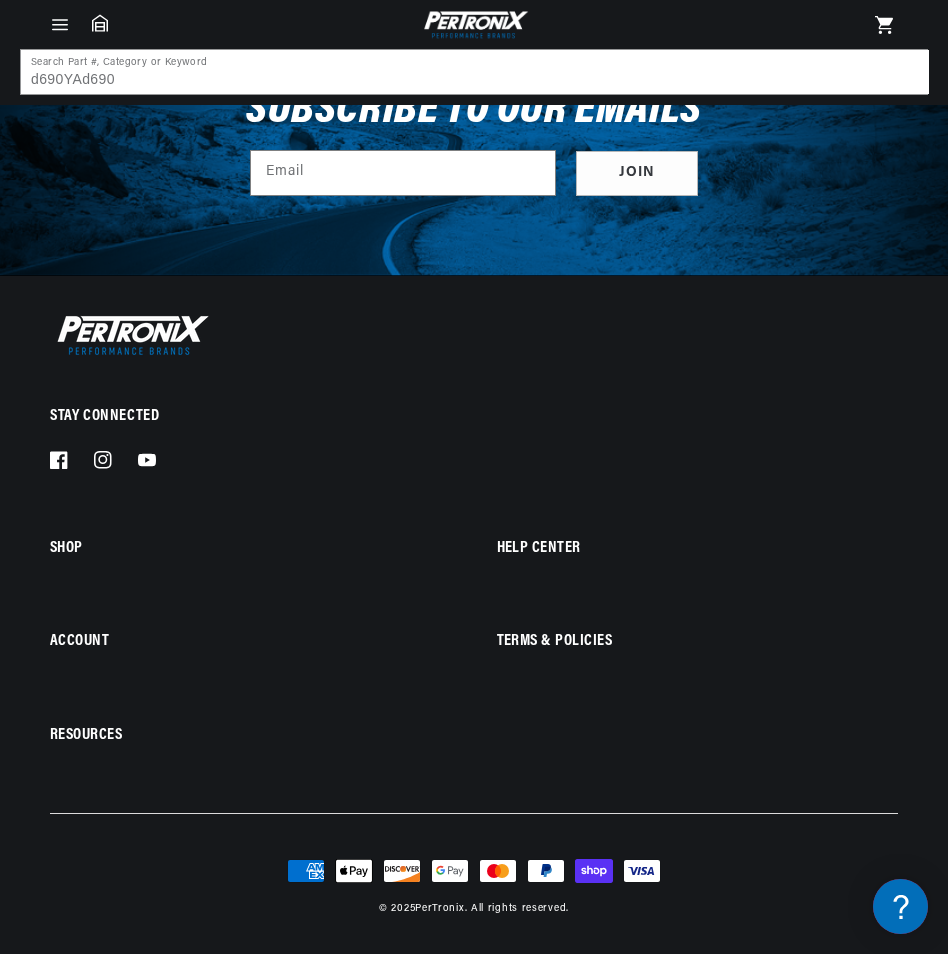 scroll, scrollTop: 647, scrollLeft: 0, axis: vertical 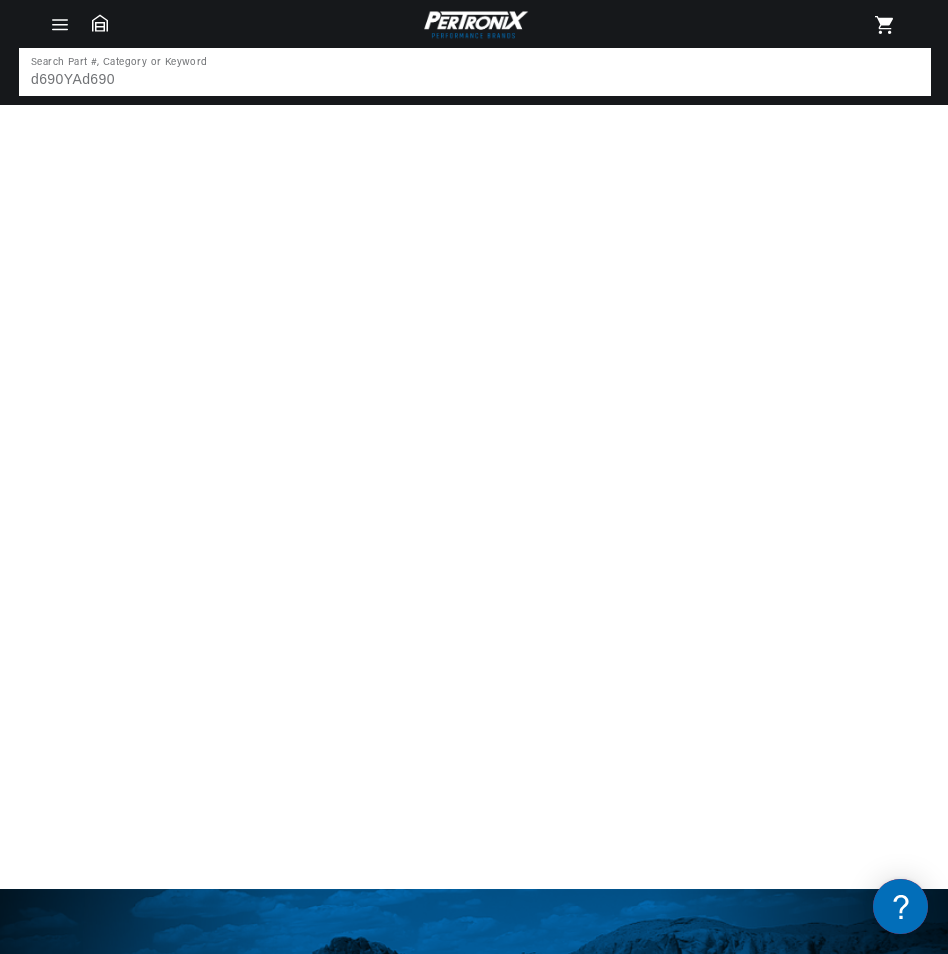drag, startPoint x: 199, startPoint y: 98, endPoint x: -5, endPoint y: 104, distance: 204.08821 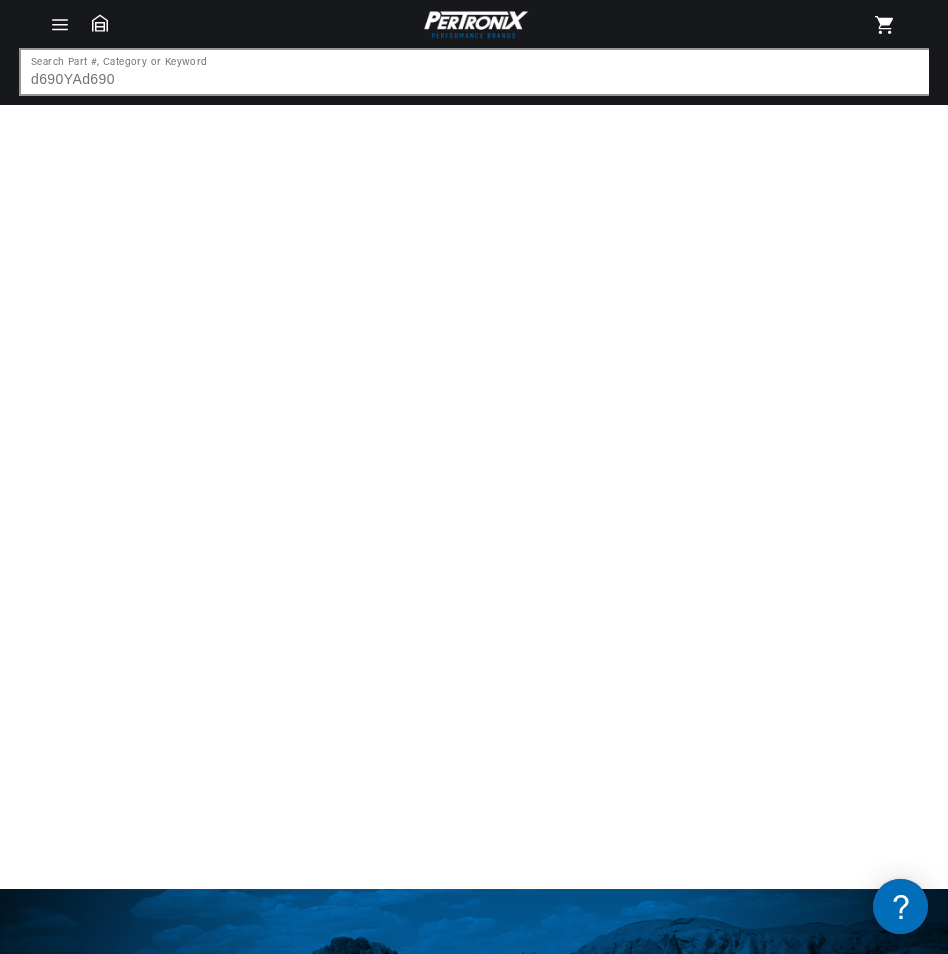scroll, scrollTop: 0, scrollLeft: 770, axis: horizontal 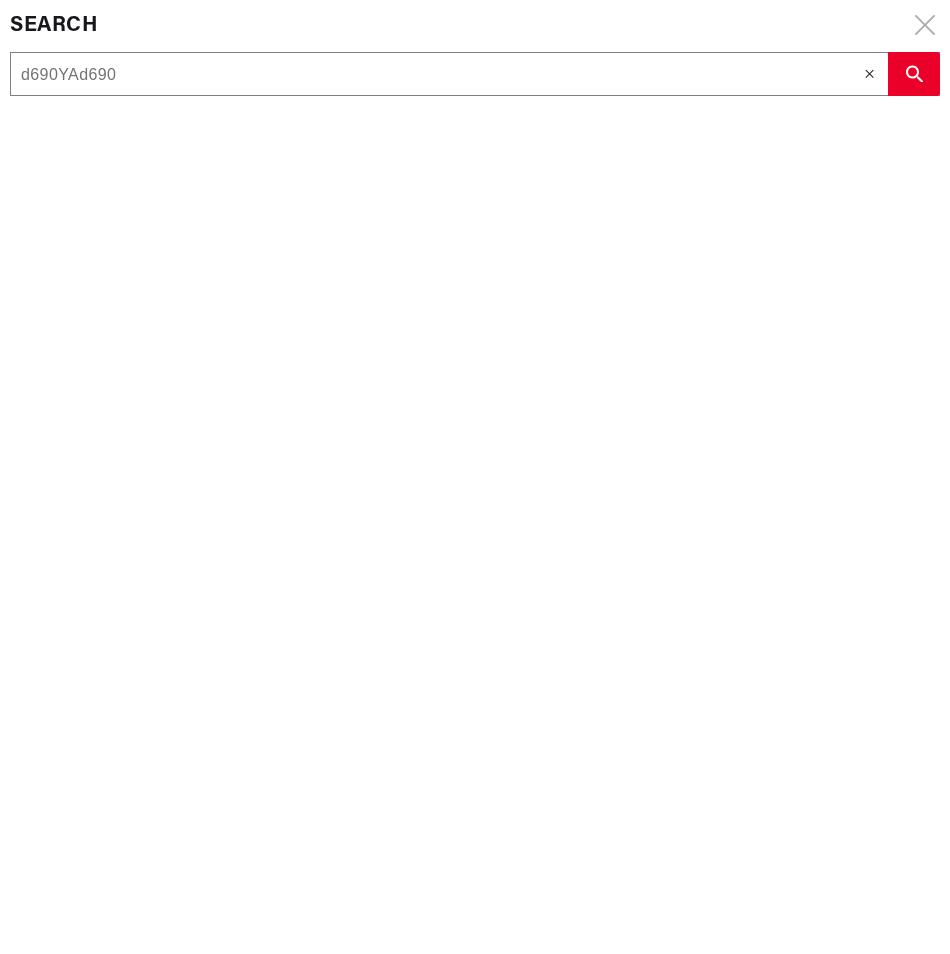 type on "D" 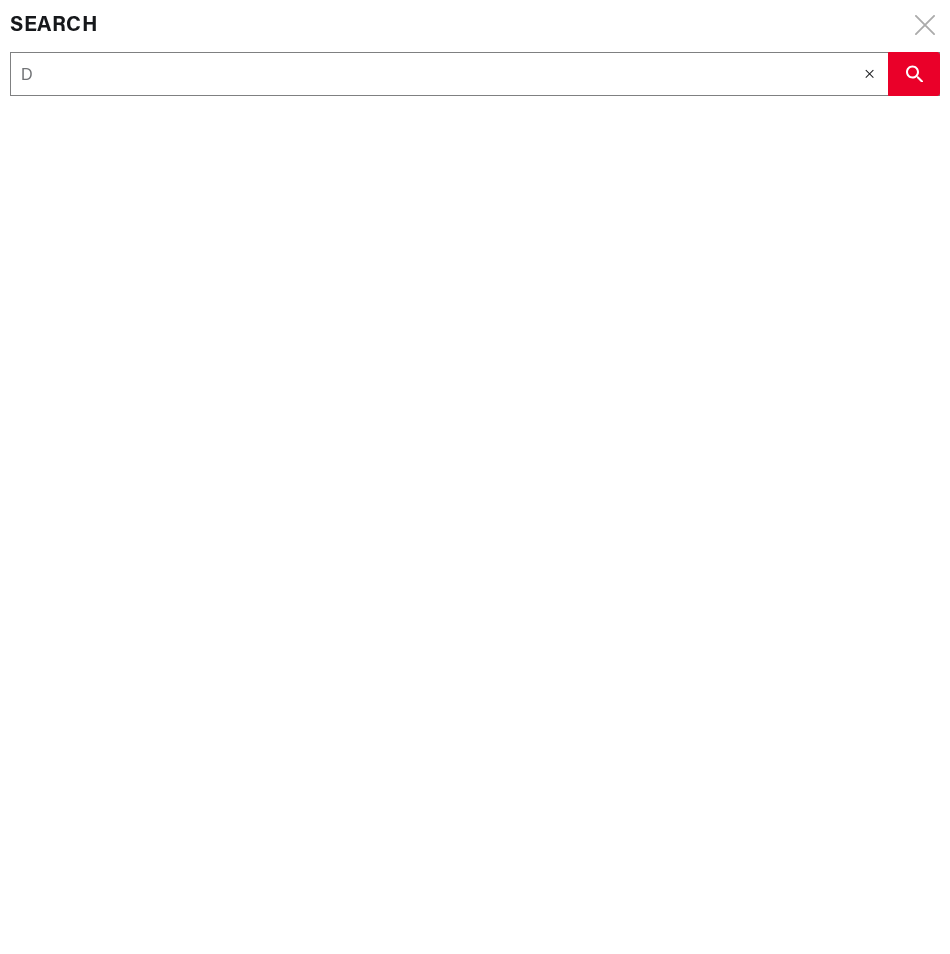 type on "D6" 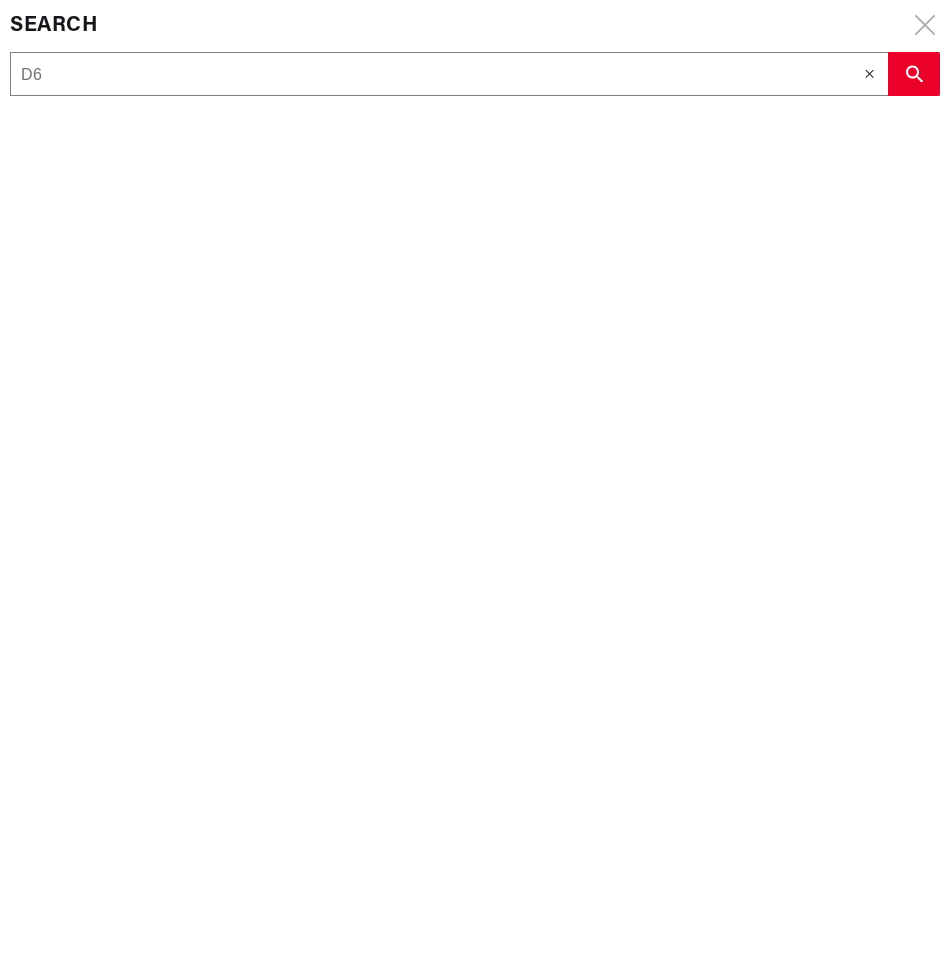 type on "D69" 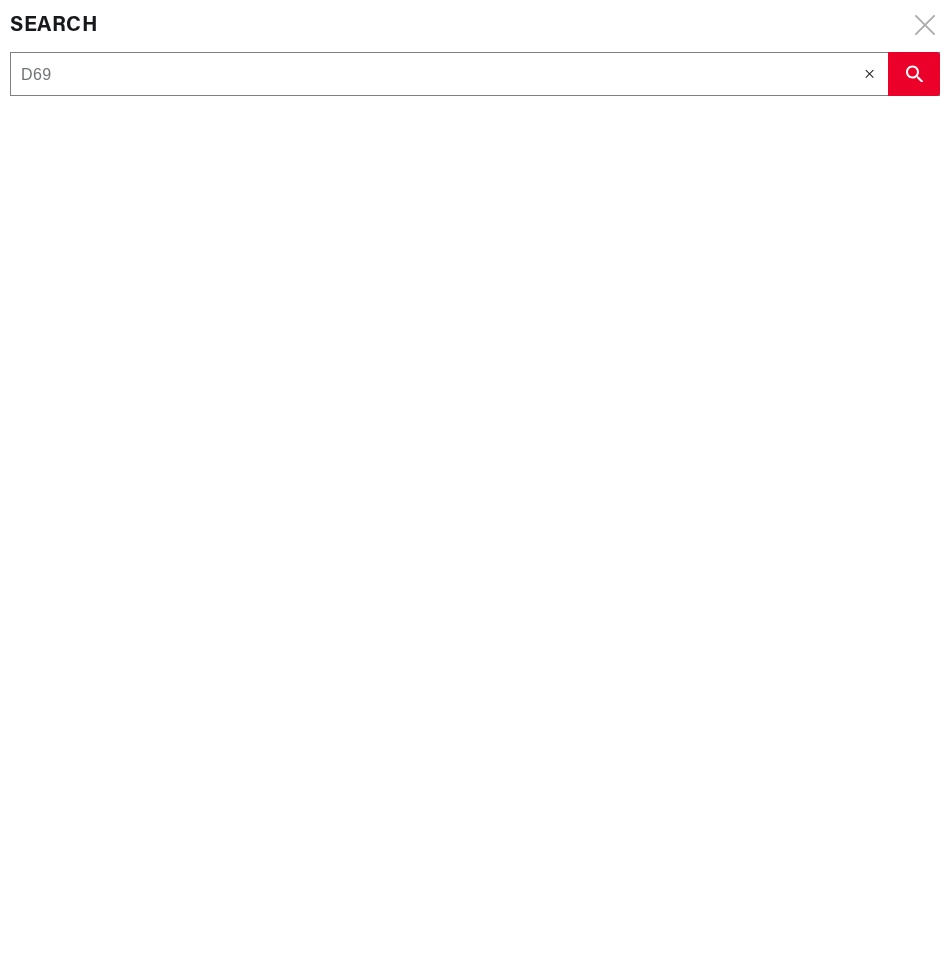 type on "D690" 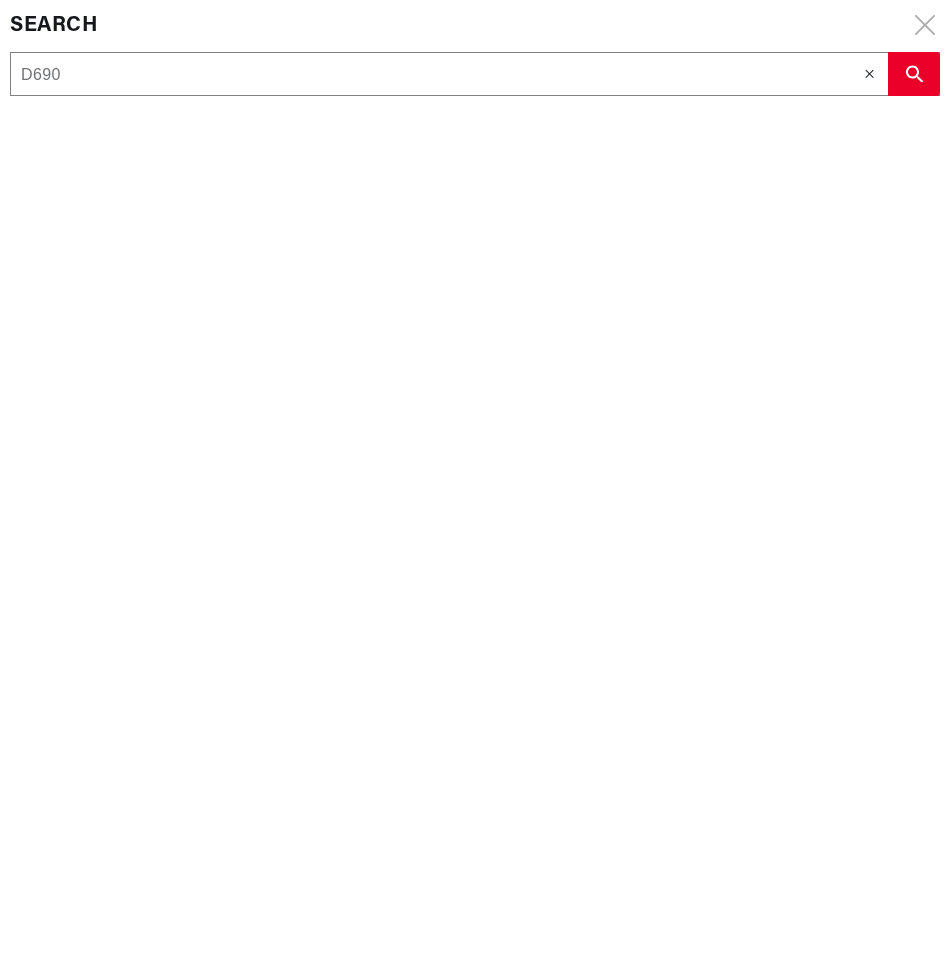 type on "D690Y" 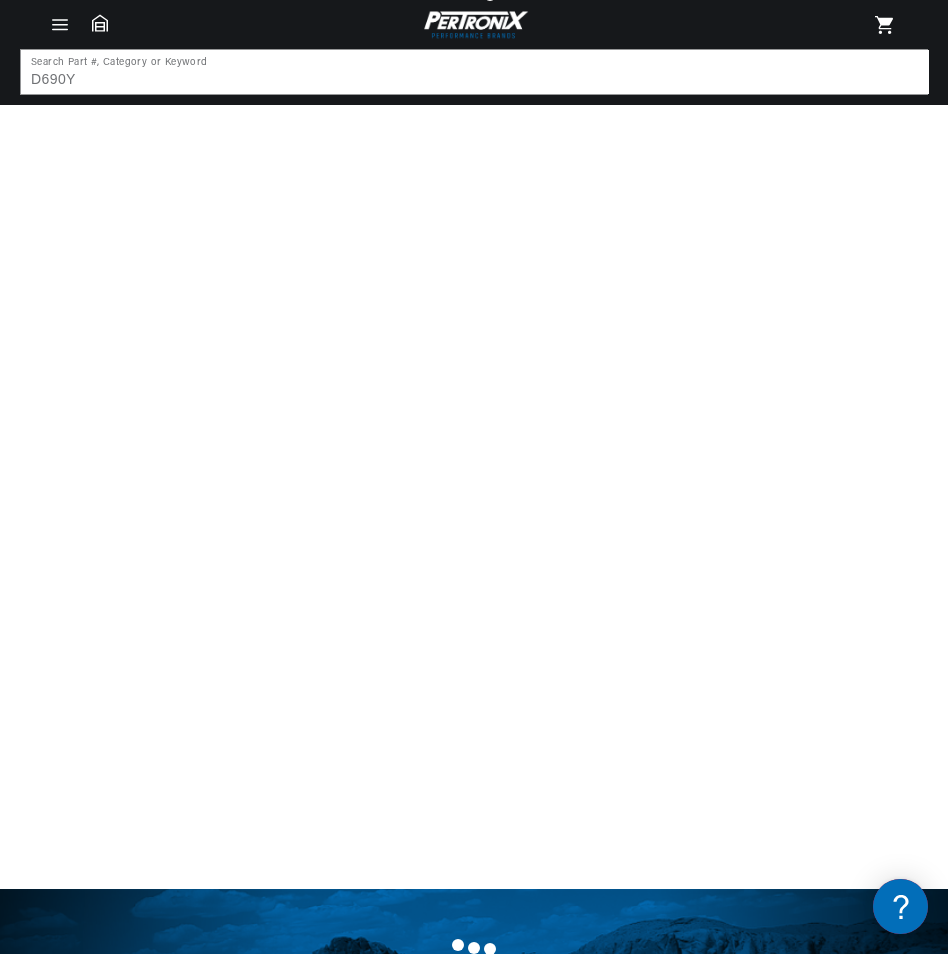 scroll, scrollTop: 0, scrollLeft: 1536, axis: horizontal 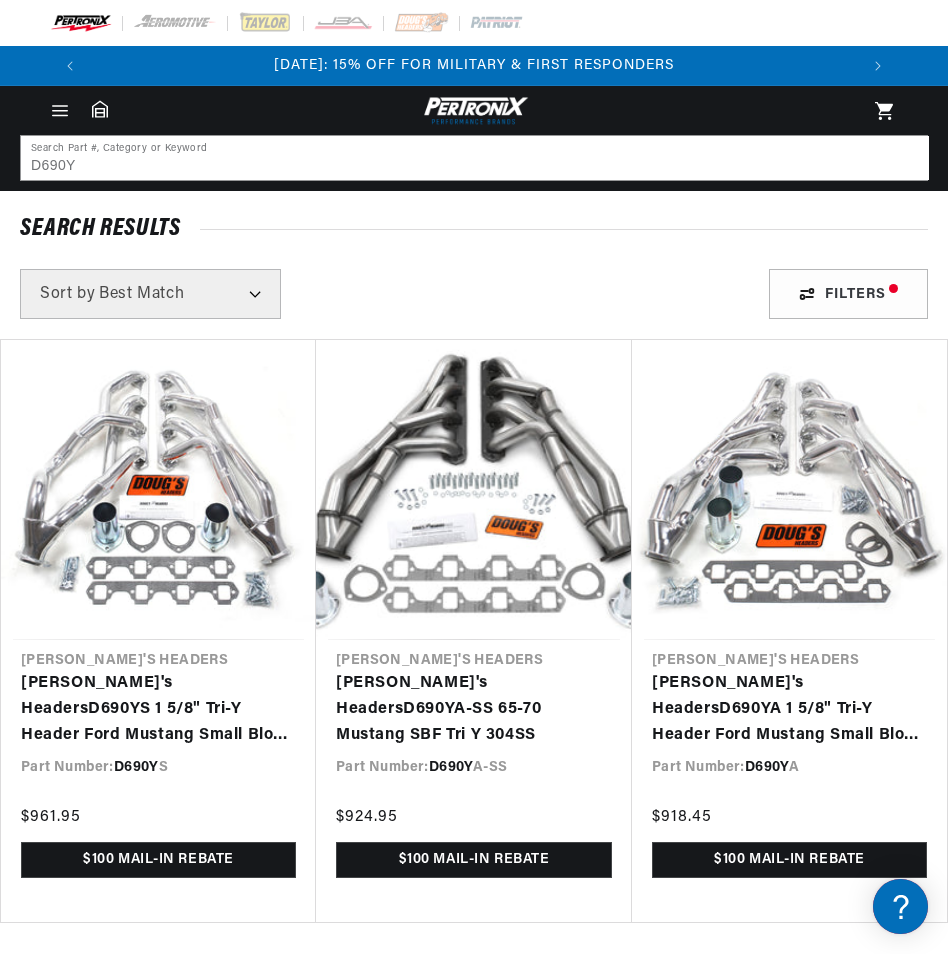 click on "Doug's Headers  D690Y S 1 5/8" Tri-Y Header Ford Mustang Small Block Ford 64-70 Metallic Ceramic Coating" at bounding box center (158, 709) 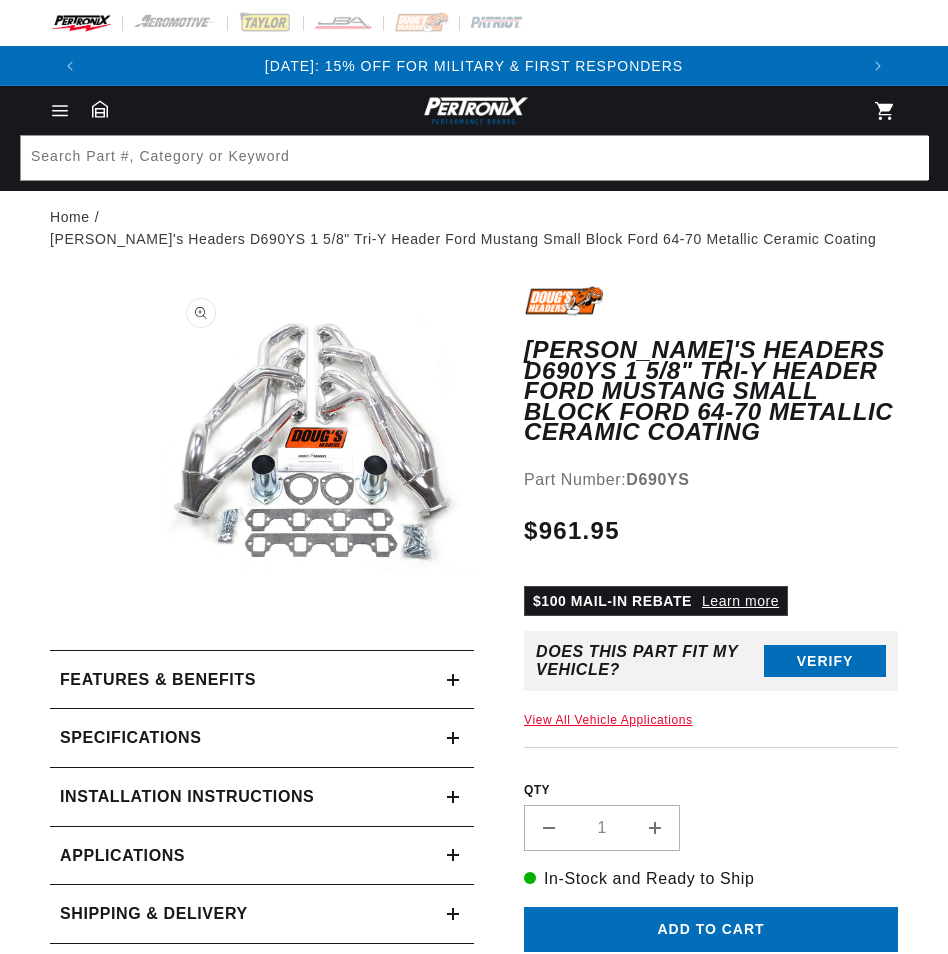 scroll, scrollTop: 0, scrollLeft: 0, axis: both 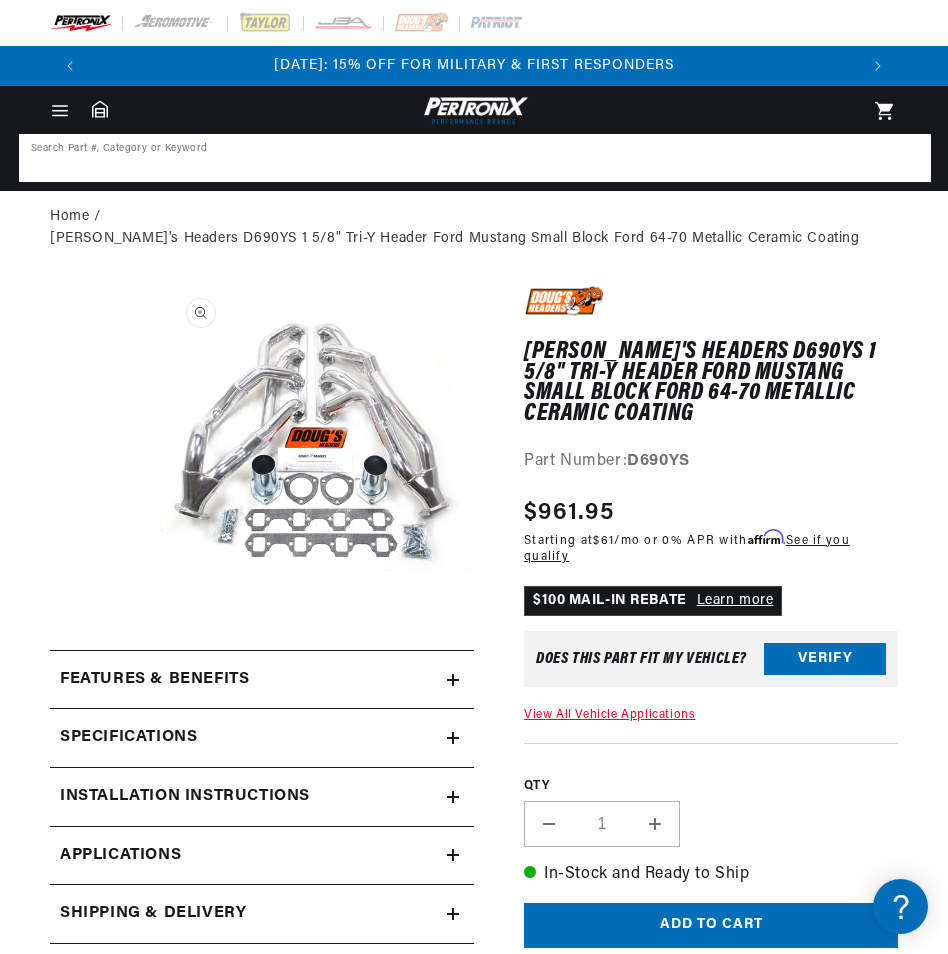 click at bounding box center (475, 158) 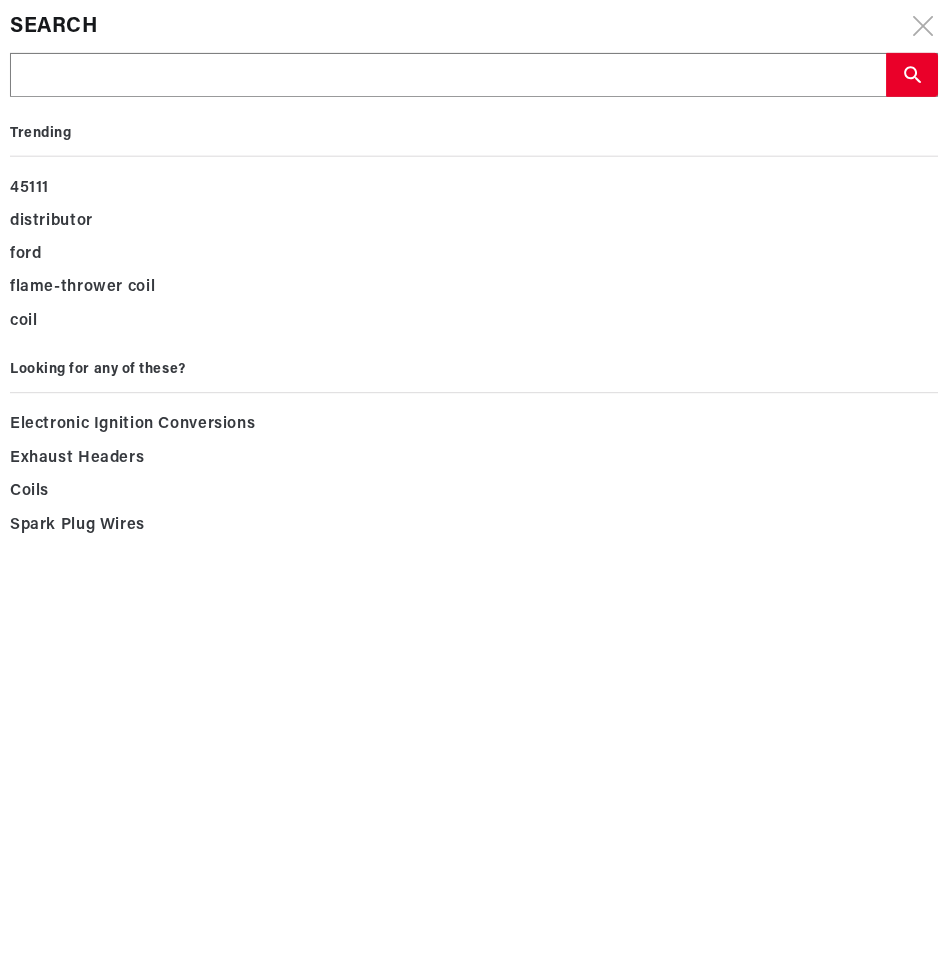 scroll, scrollTop: 0, scrollLeft: 770, axis: horizontal 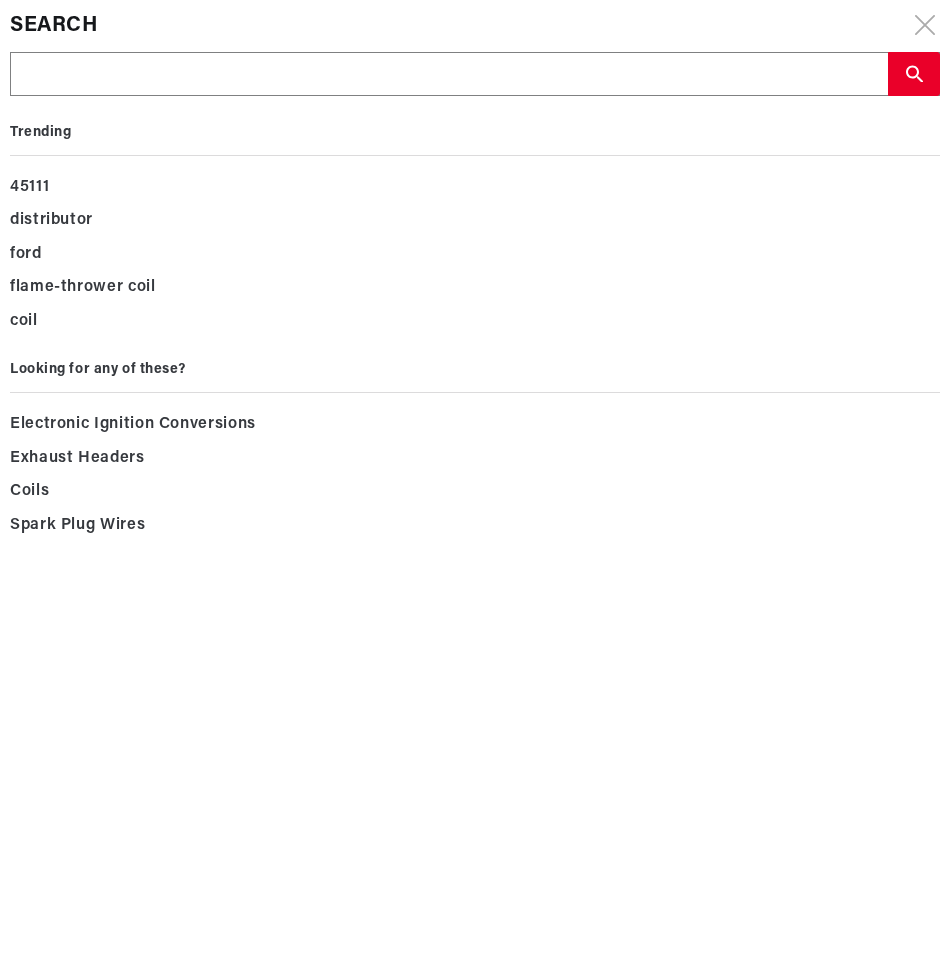 type on "D" 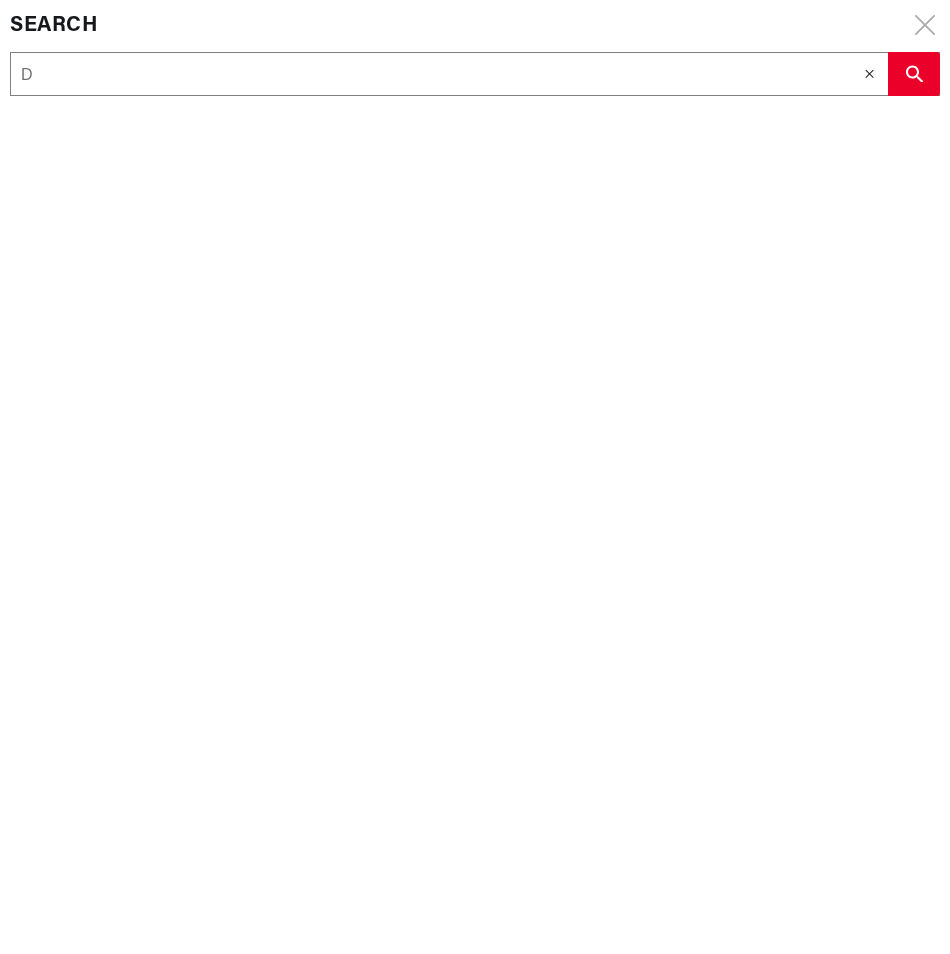 type on "D6" 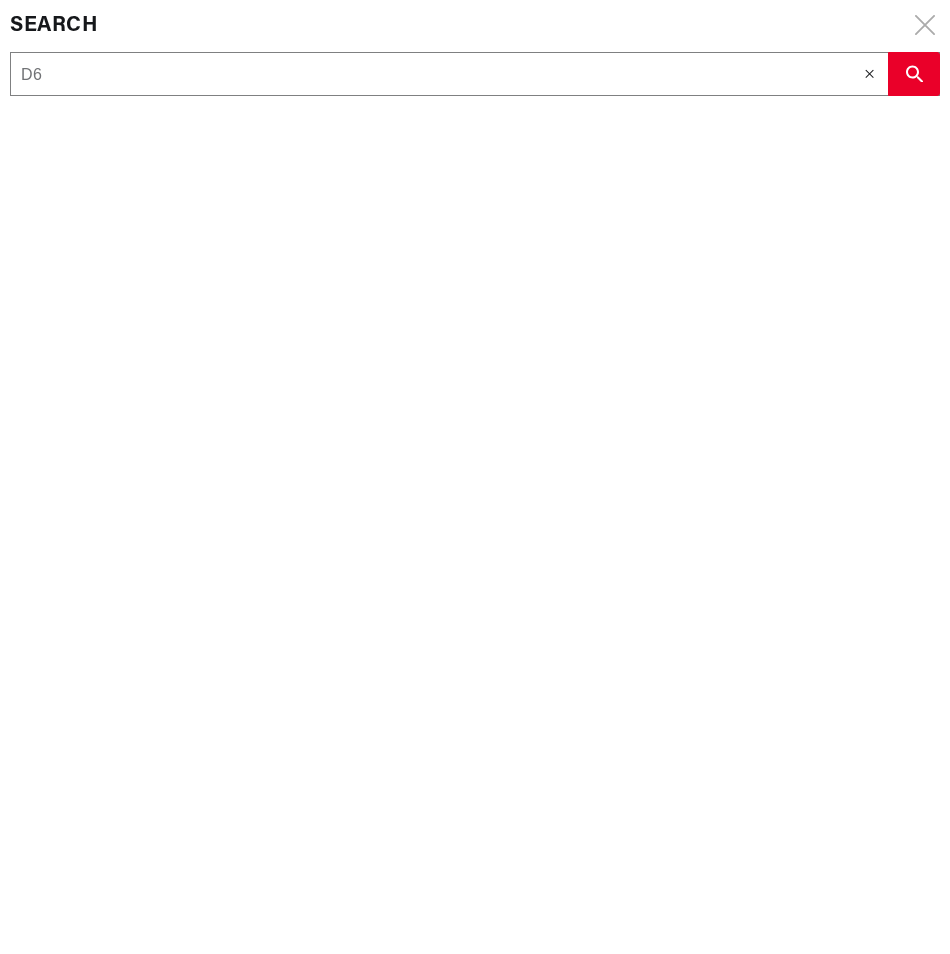 type on "D66" 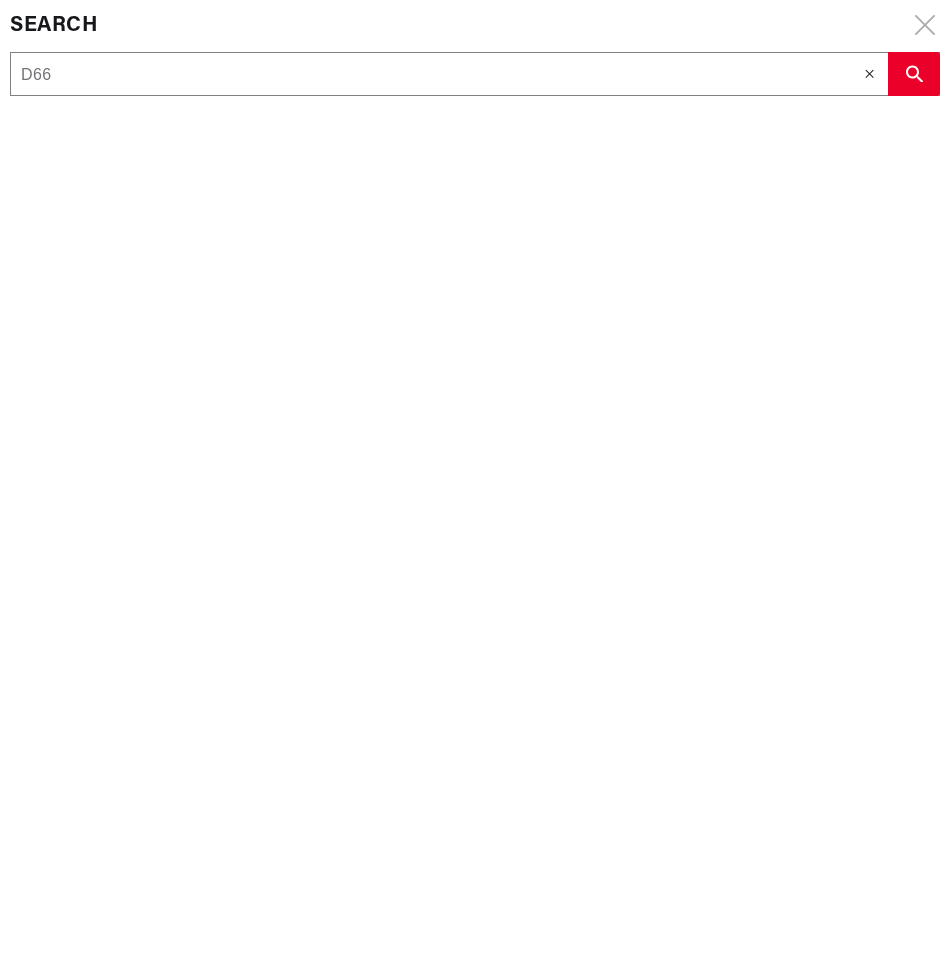 type on "D669" 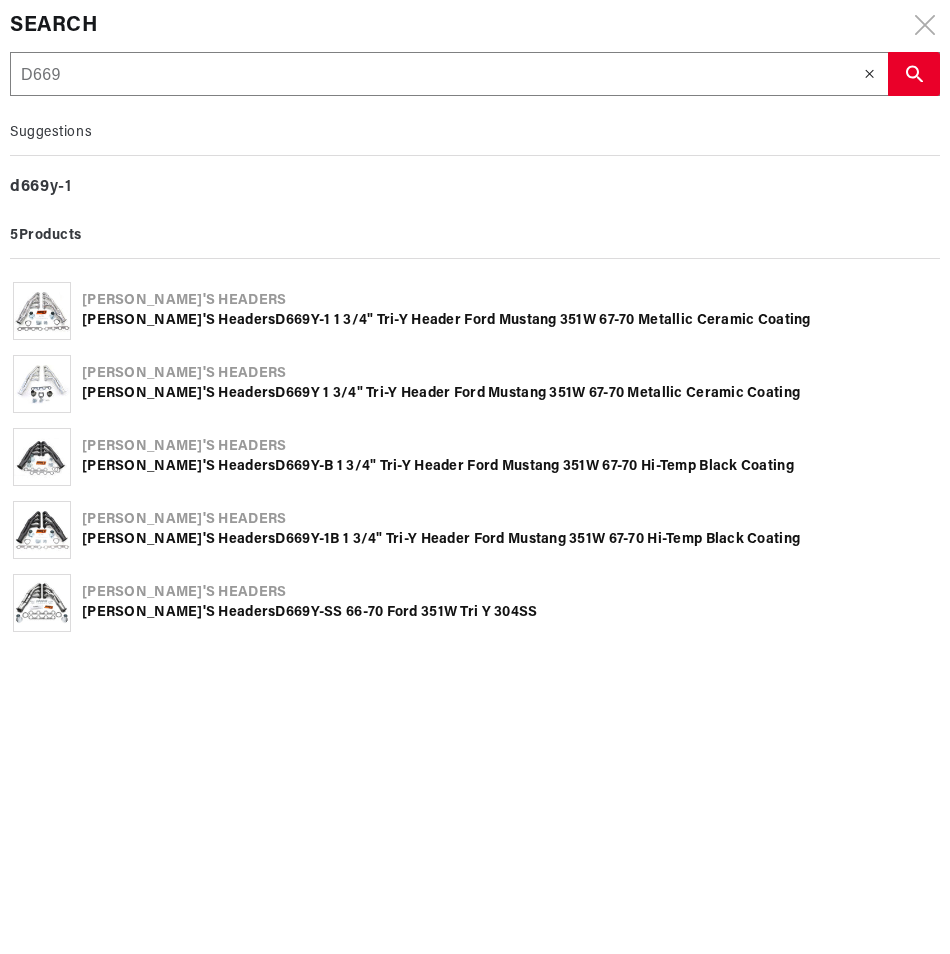 type on "D669Y" 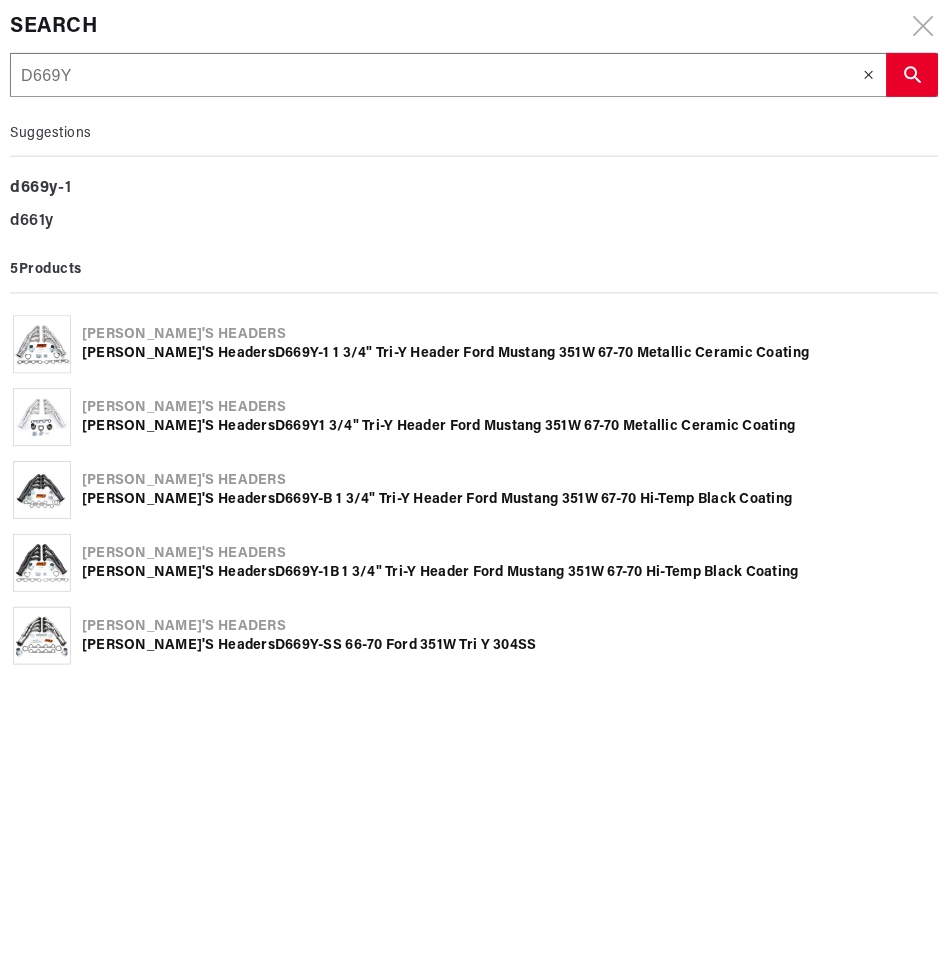 scroll, scrollTop: 0, scrollLeft: 768, axis: horizontal 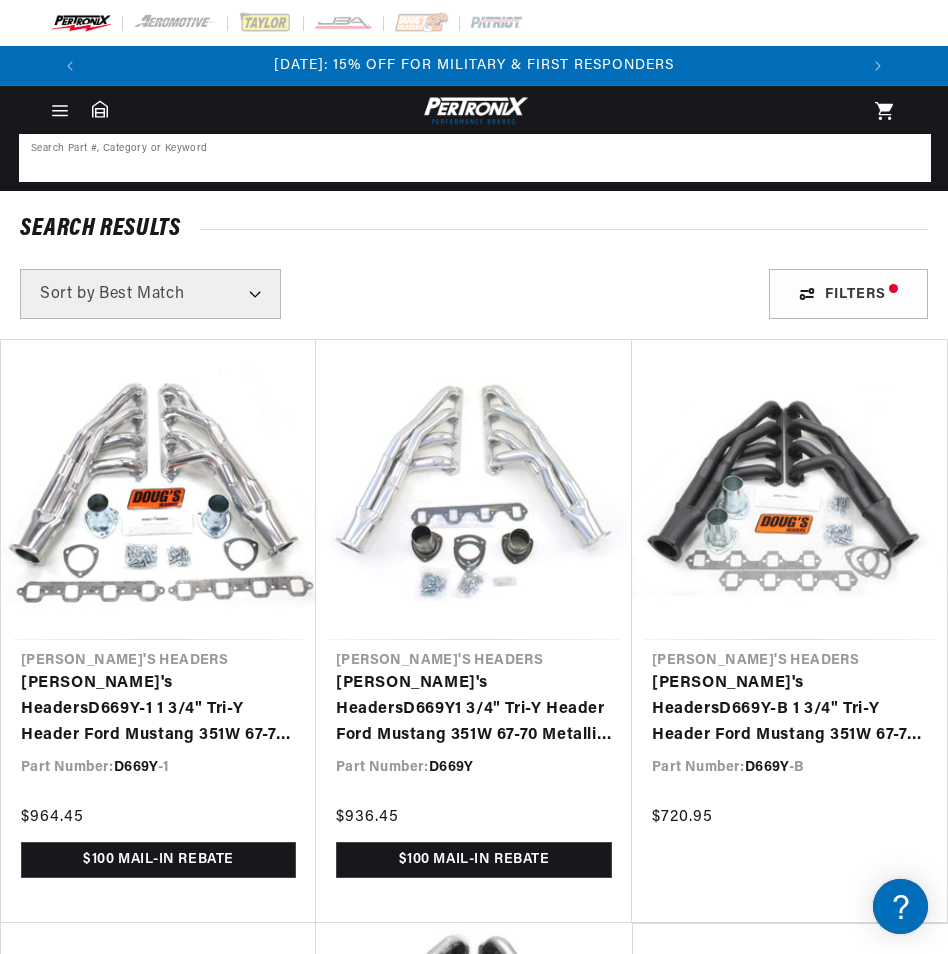 click at bounding box center (475, 158) 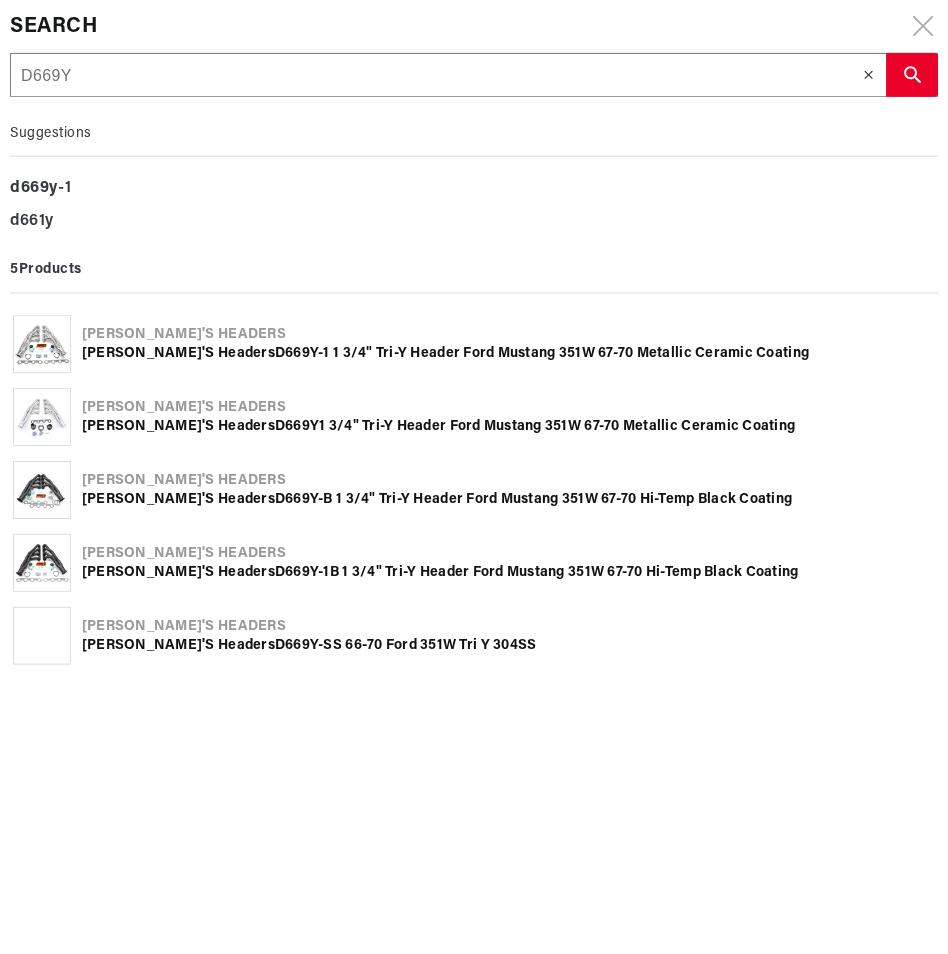 scroll, scrollTop: 0, scrollLeft: 770, axis: horizontal 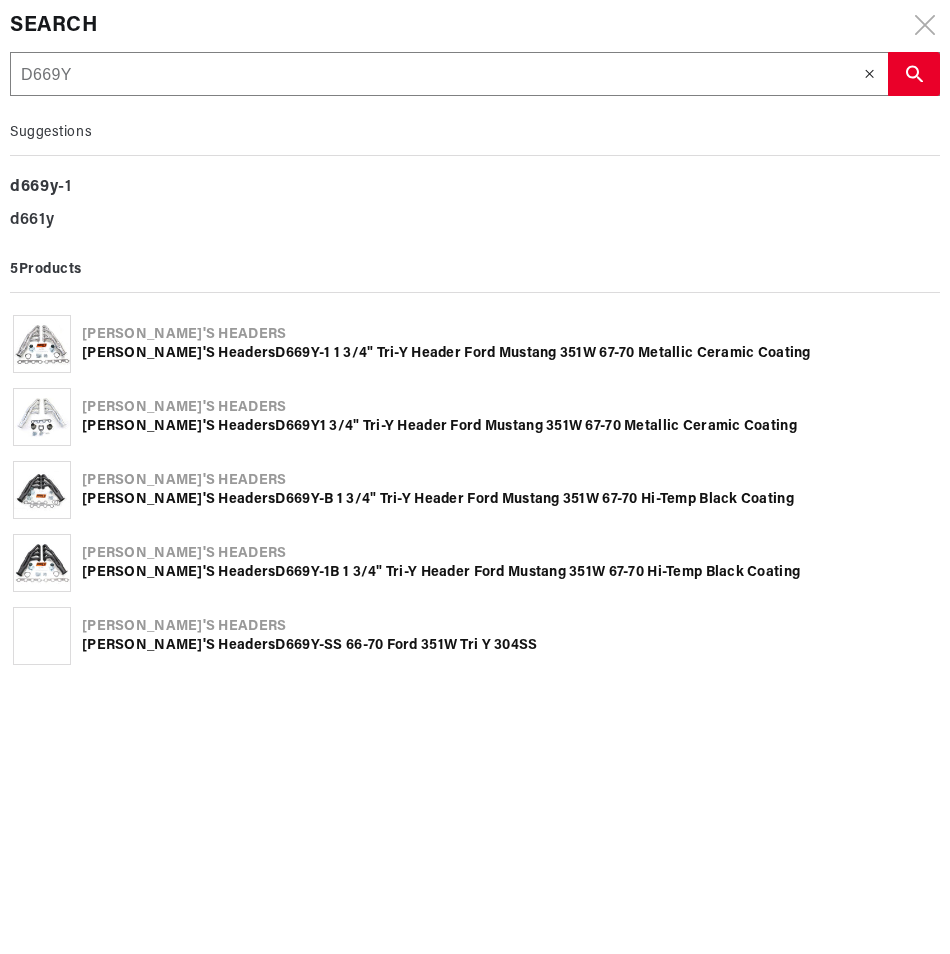 type on "D669" 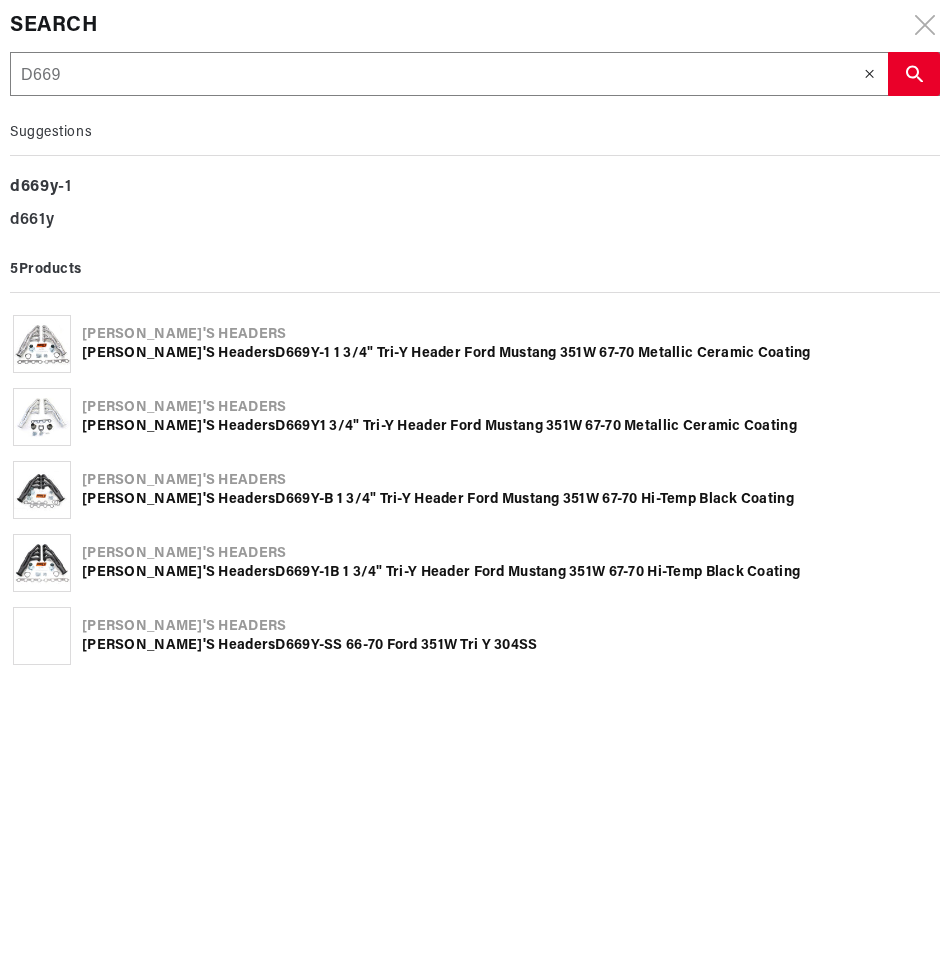 type on "D66" 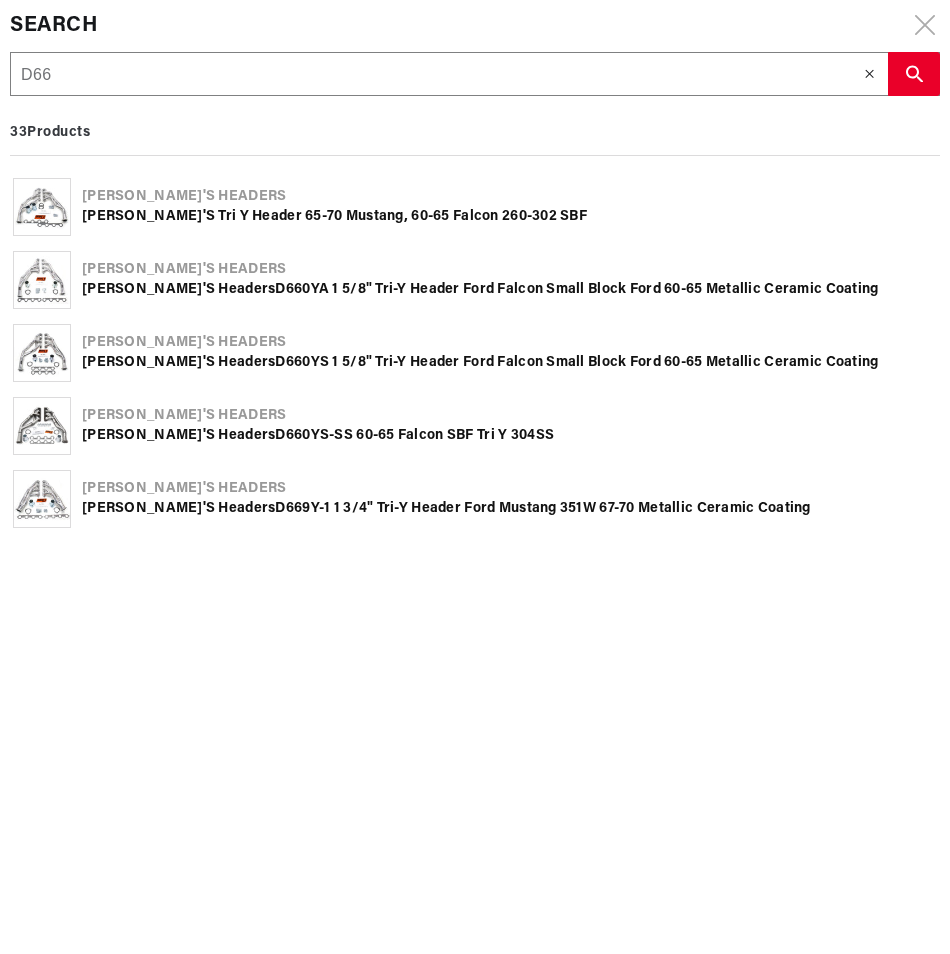 type on "D660" 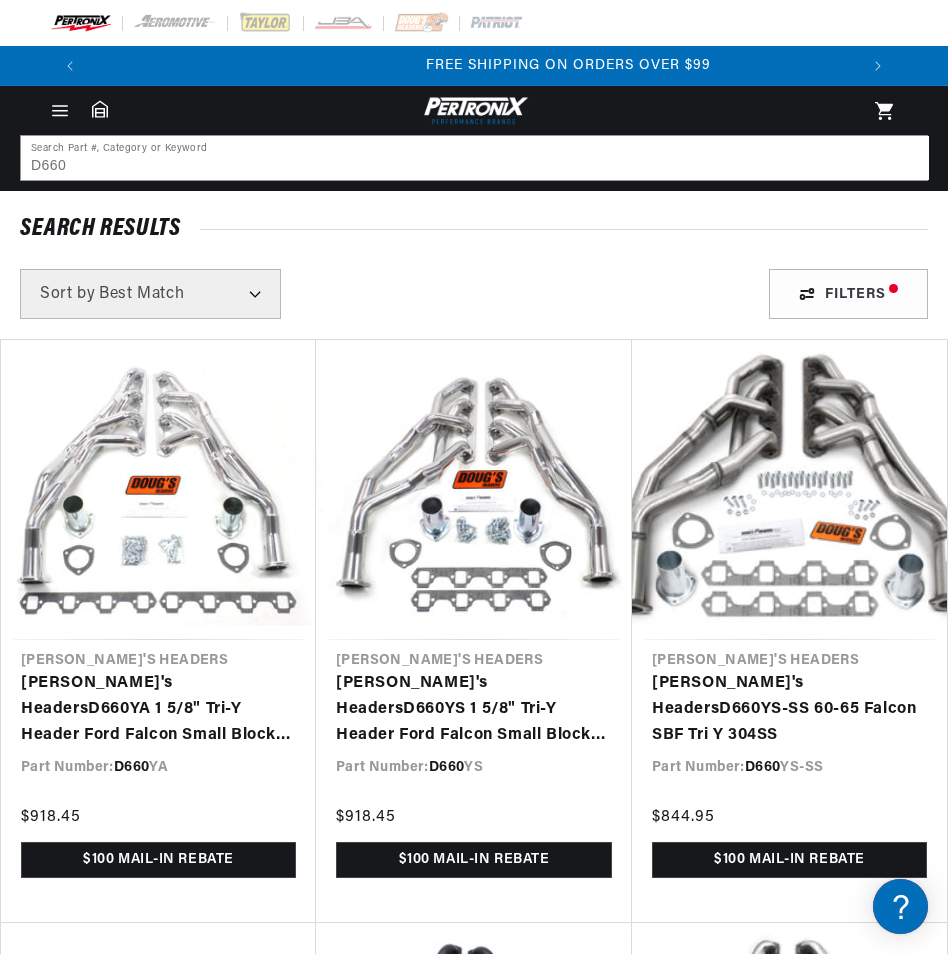 scroll, scrollTop: 0, scrollLeft: 1536, axis: horizontal 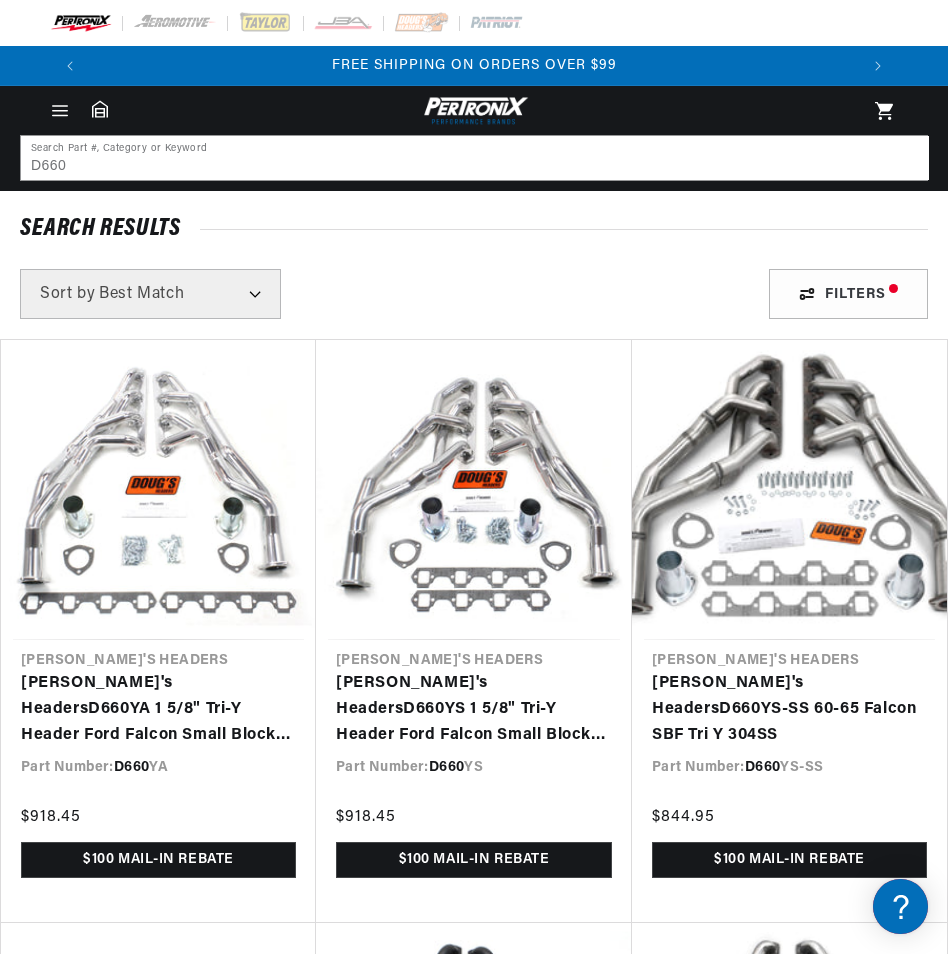 click on "Doug's Headers  D660 YA 1 5/8" Tri-Y Header Ford Falcon Small Block Ford 60-65 Metallic Ceramic Coating" at bounding box center (158, 709) 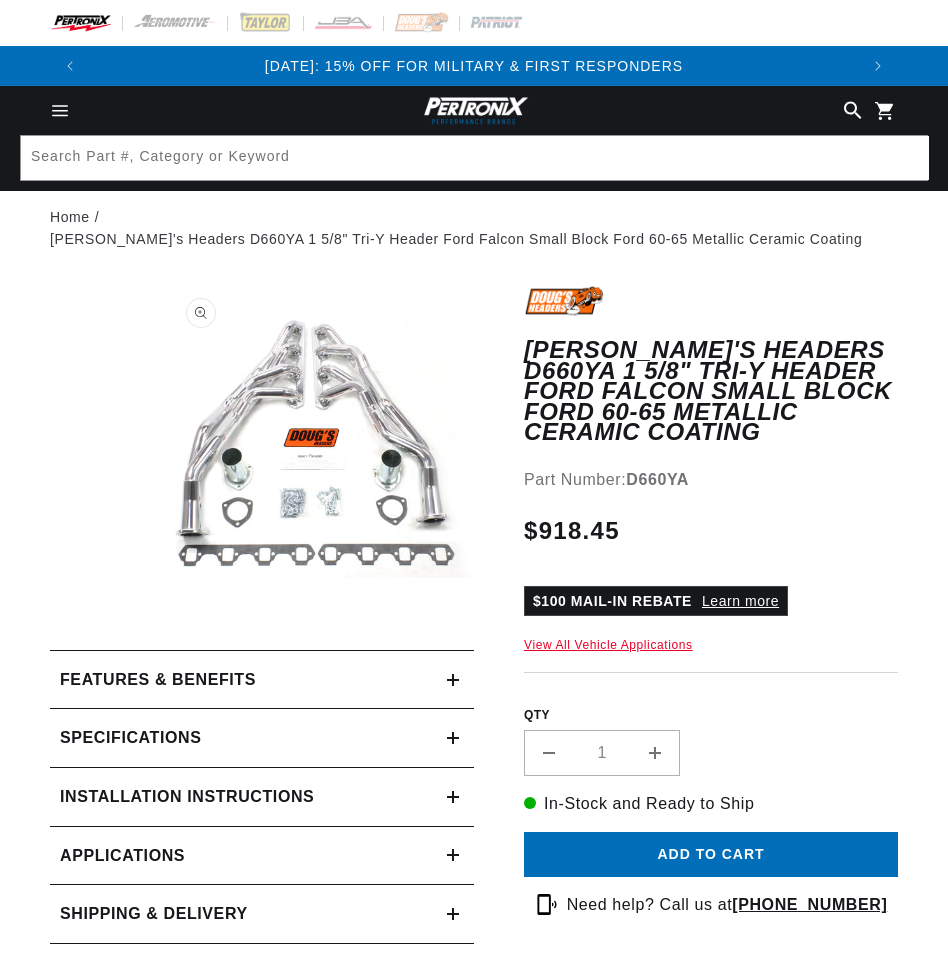 click on "Open media 1 in modal" at bounding box center [160, 600] 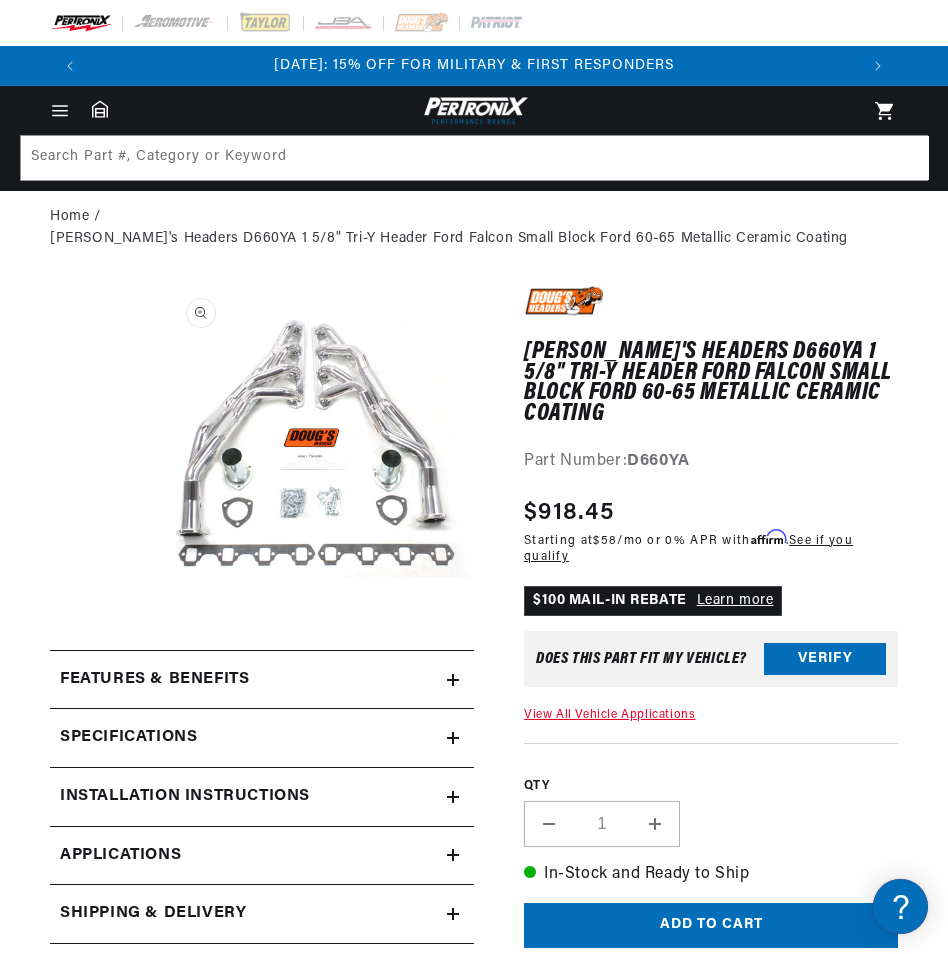 click on "Open media 1 in modal" at bounding box center [160, 600] 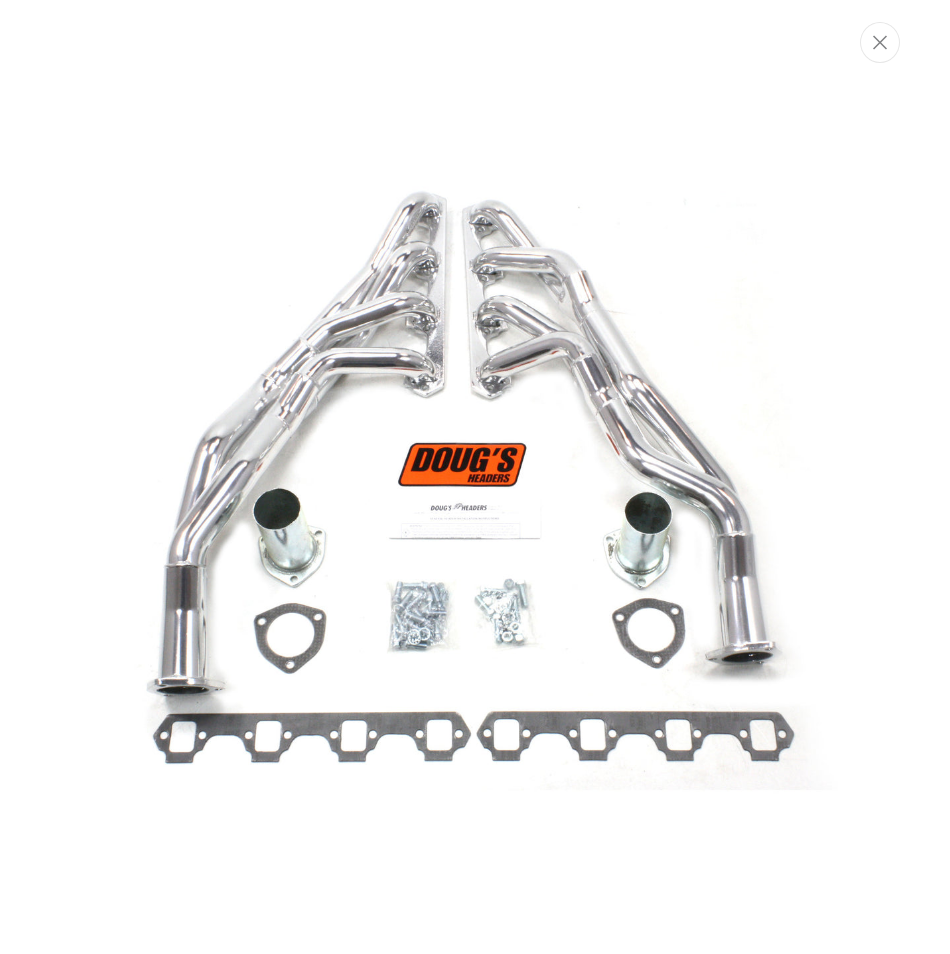 scroll, scrollTop: 0, scrollLeft: 0, axis: both 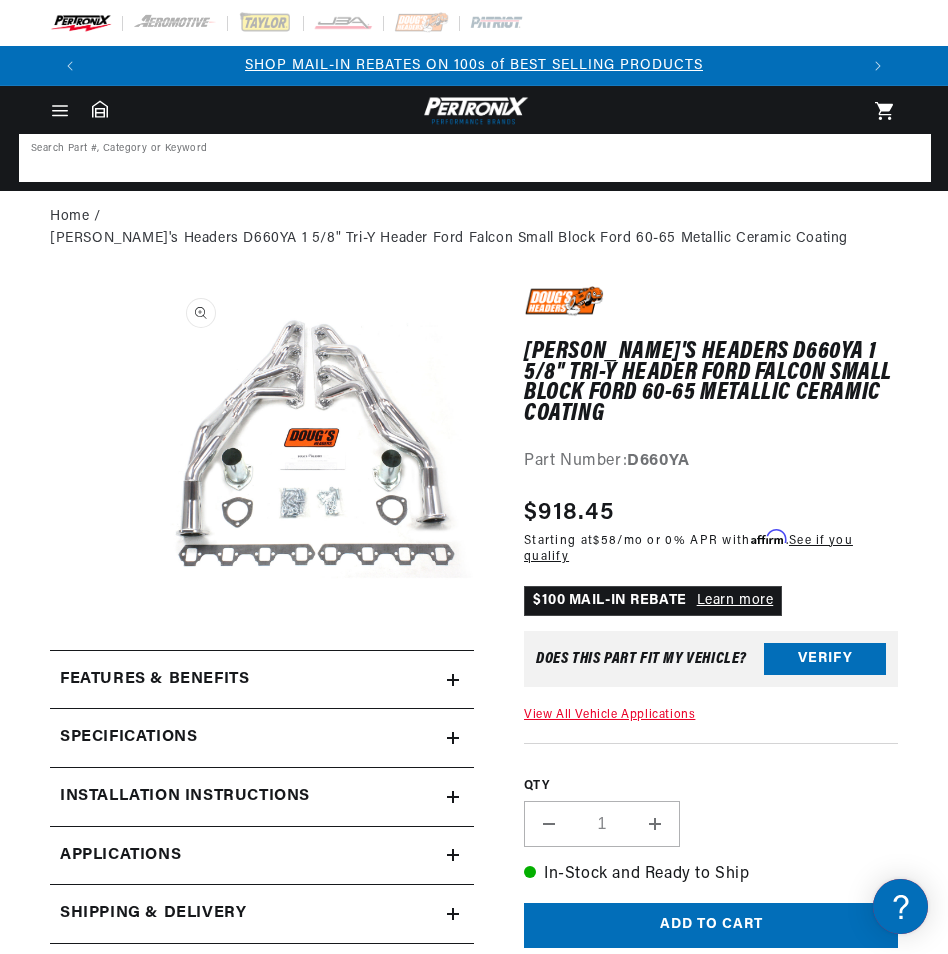 click at bounding box center [475, 158] 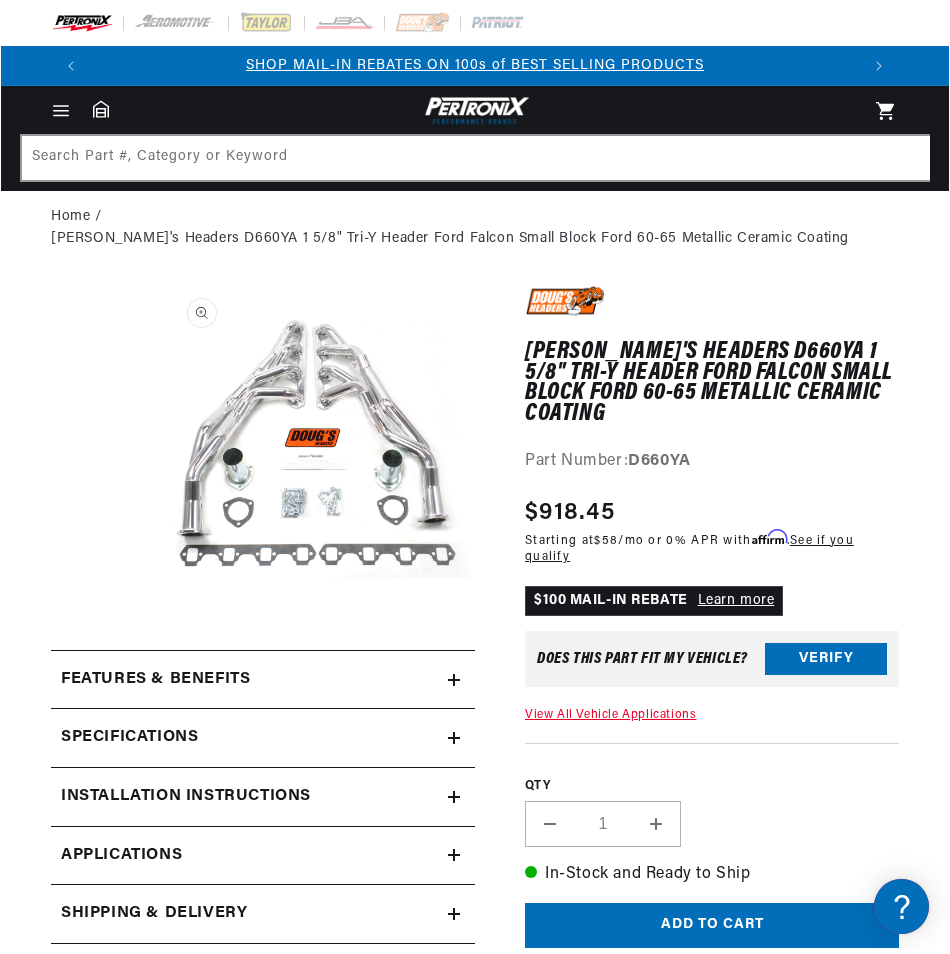 scroll, scrollTop: 0, scrollLeft: 770, axis: horizontal 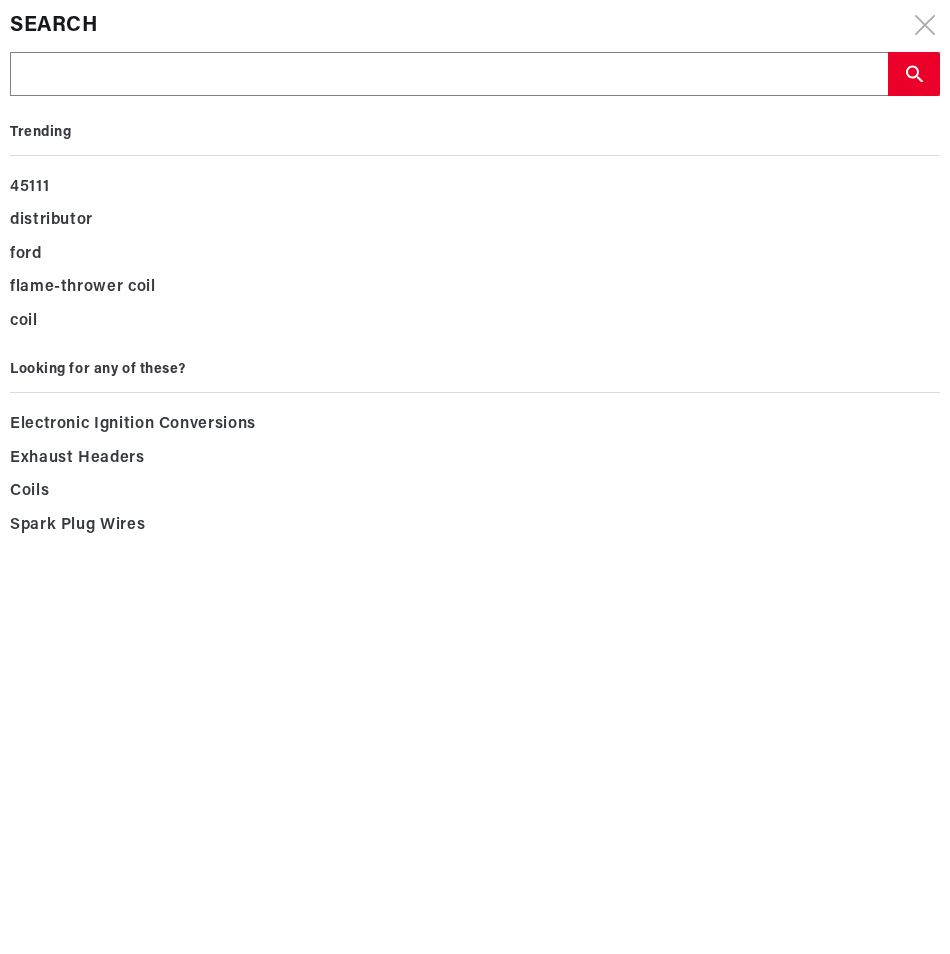 type on "D" 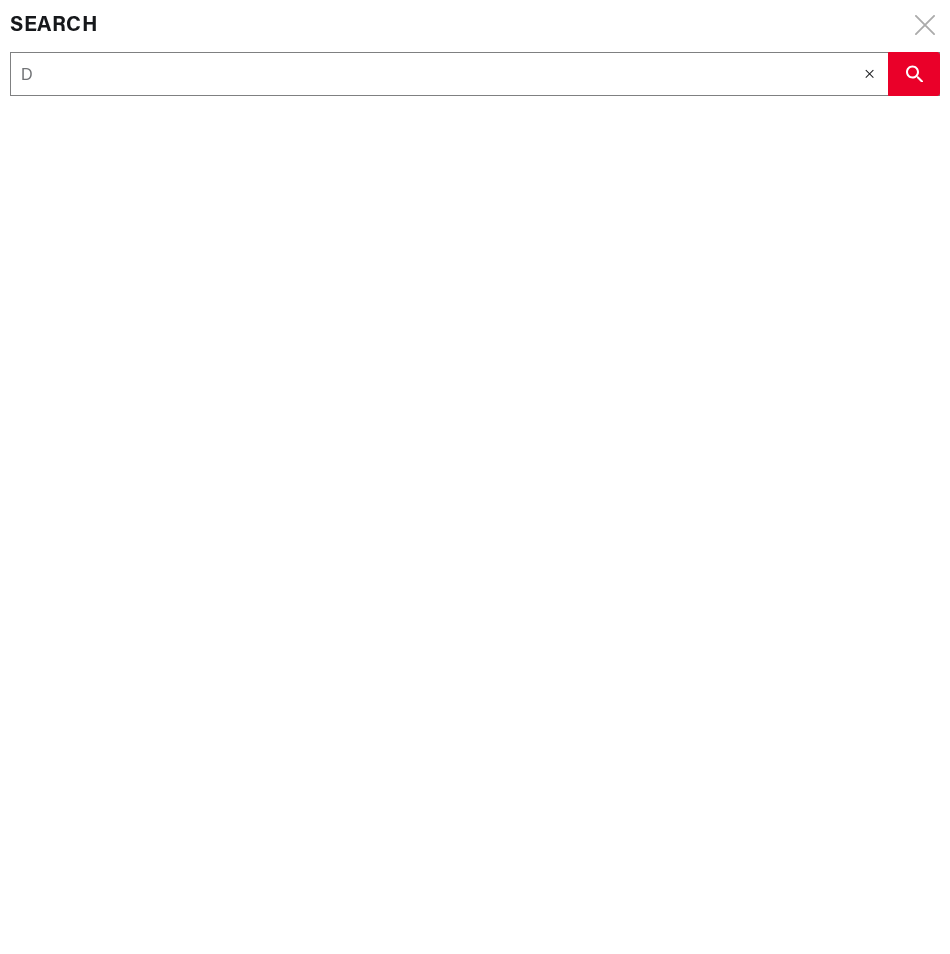 type on "D6" 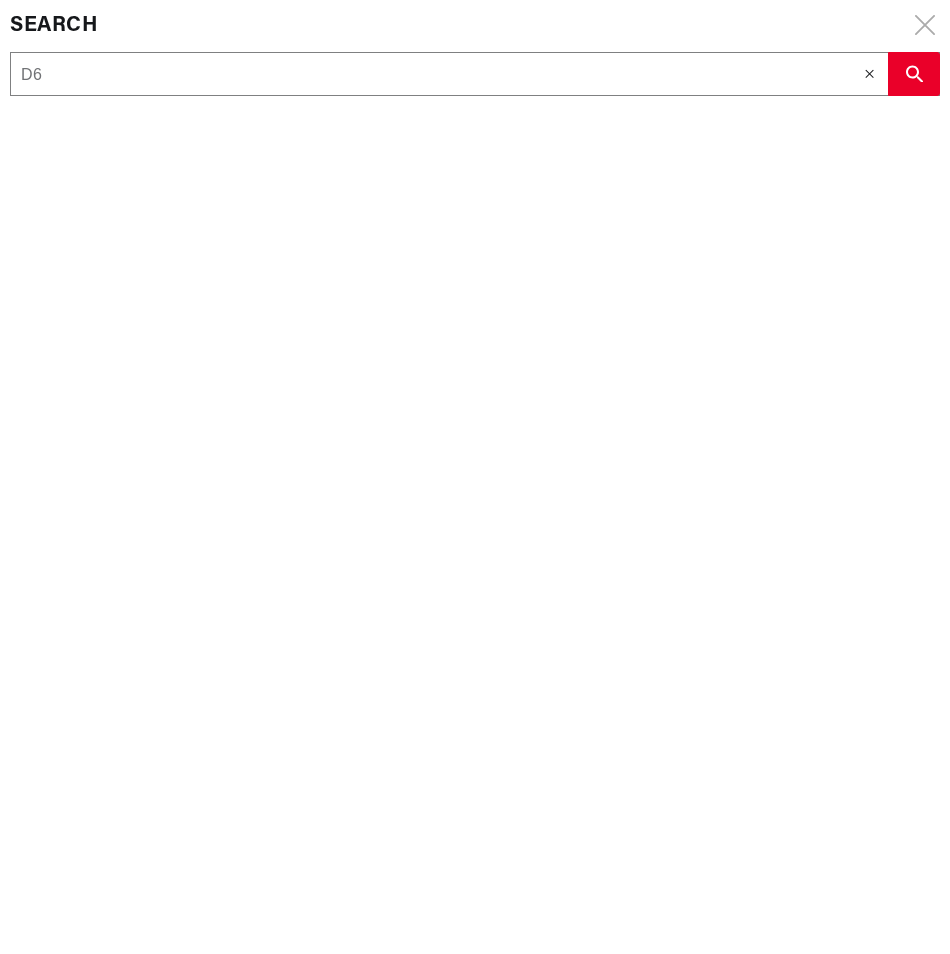 type on "D62" 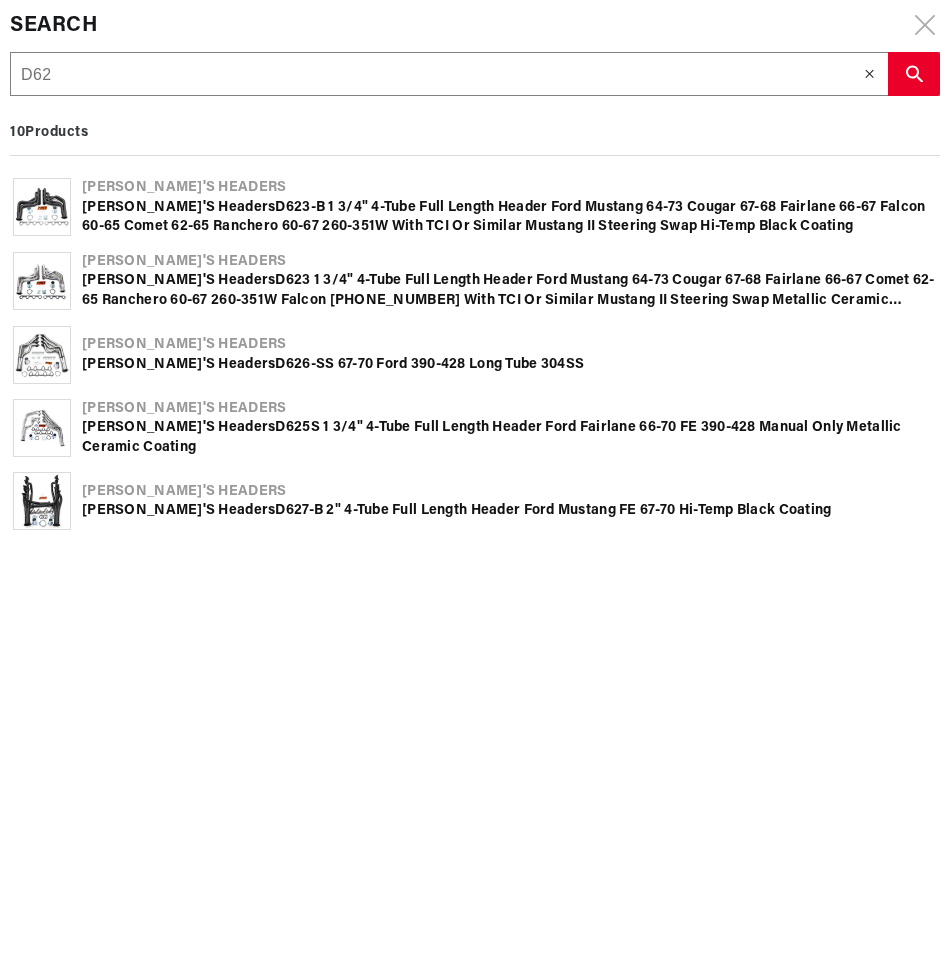 type on "D628" 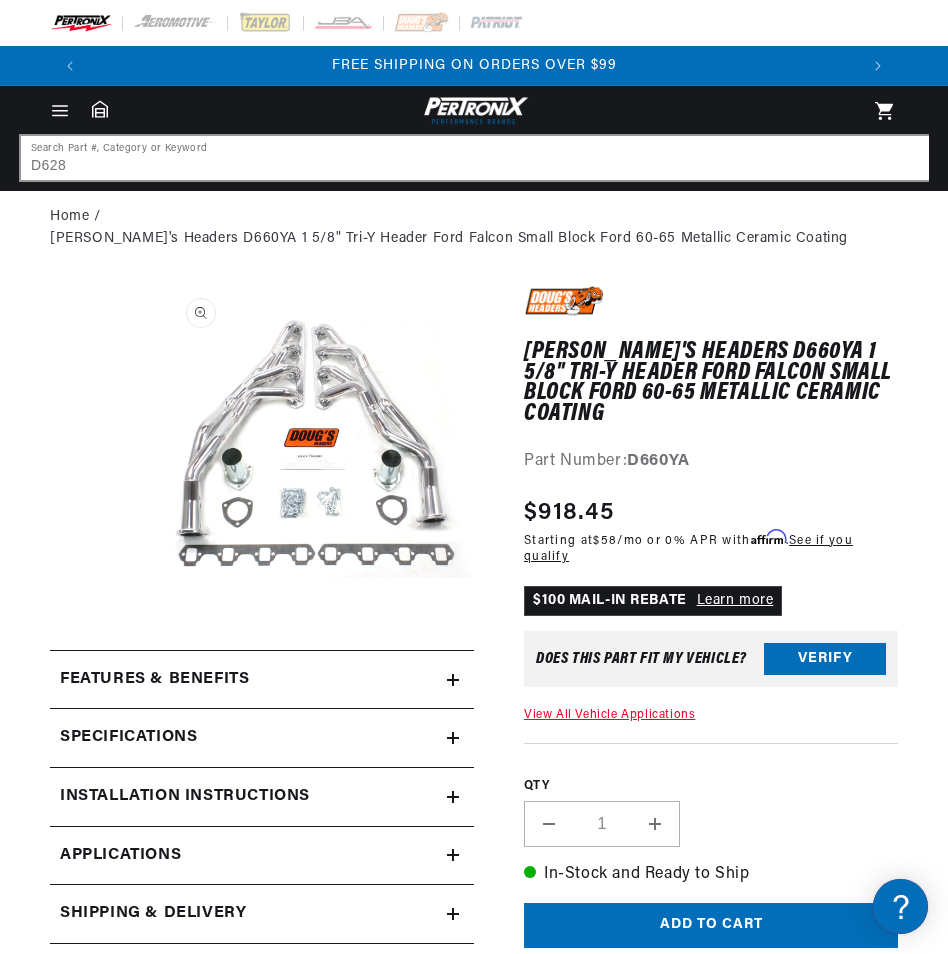 scroll, scrollTop: 0, scrollLeft: 1536, axis: horizontal 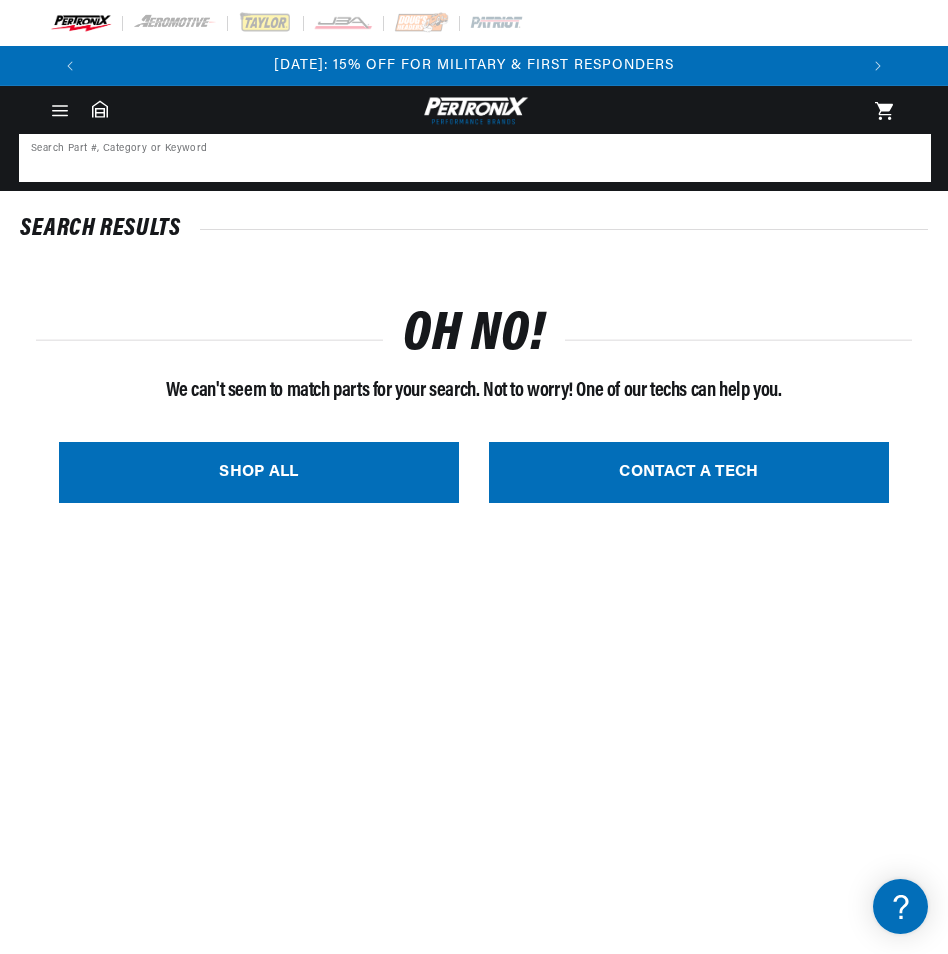 click at bounding box center (475, 158) 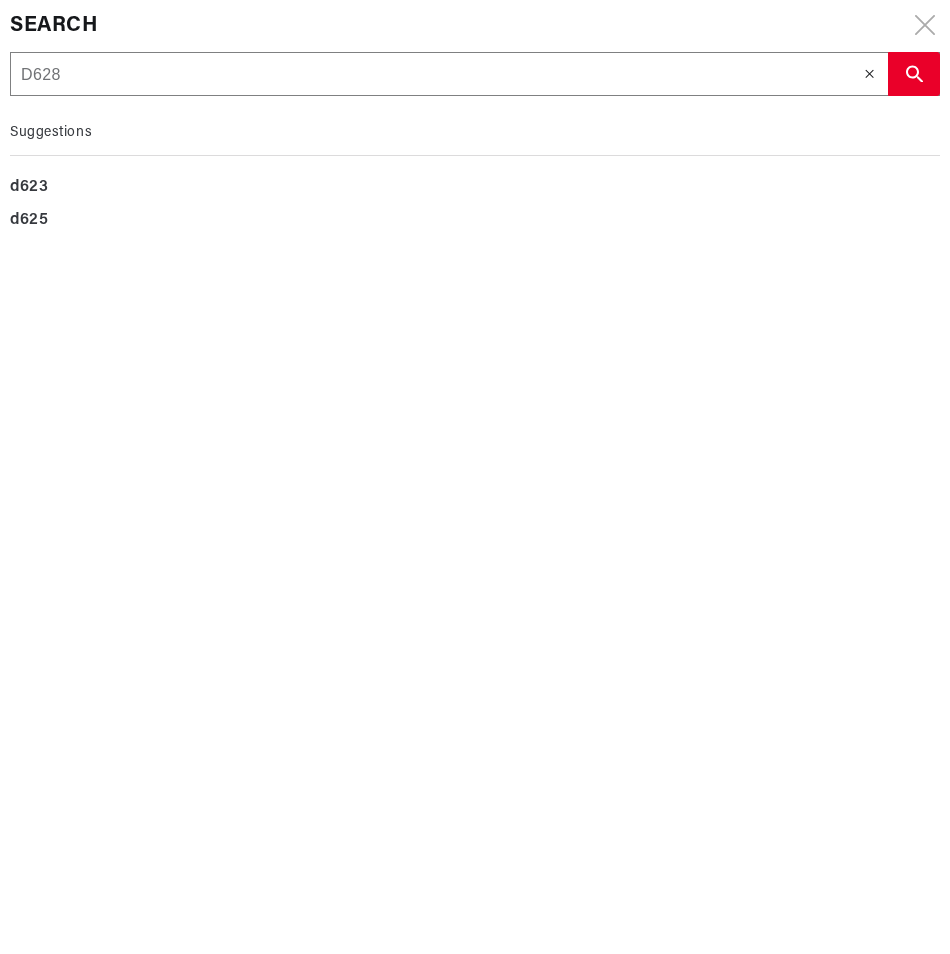 scroll, scrollTop: 0, scrollLeft: 0, axis: both 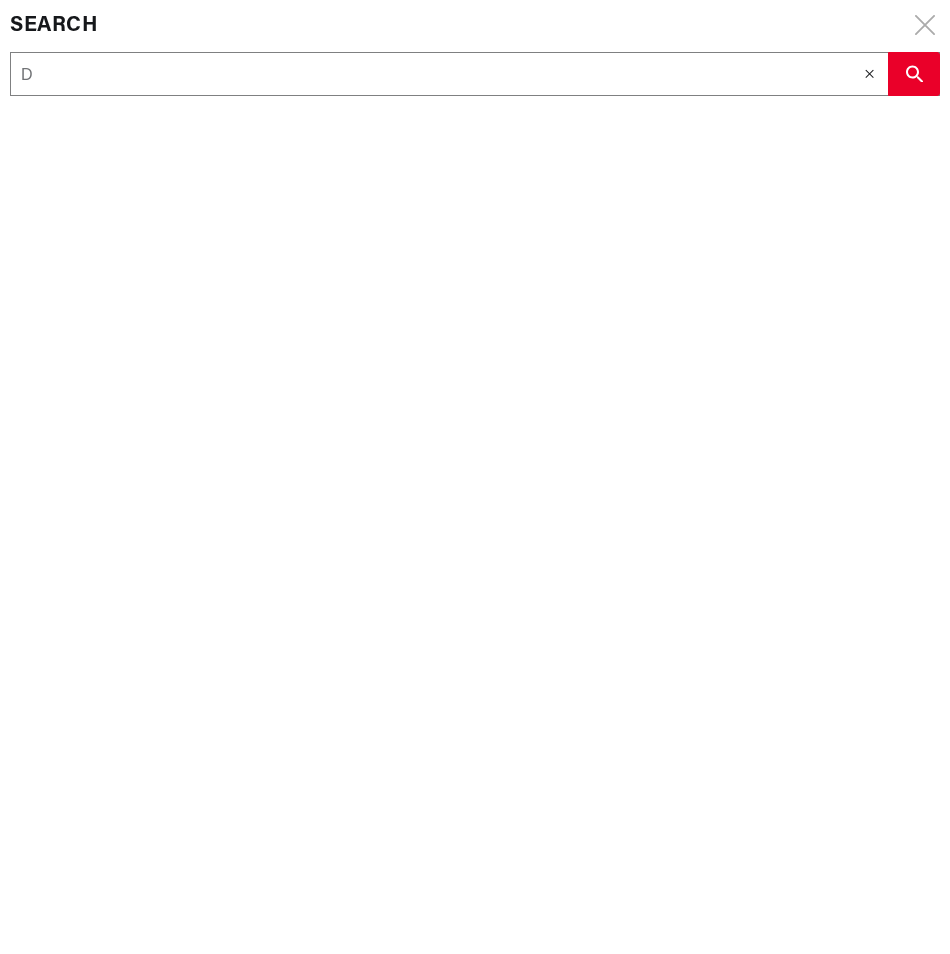 type on "D4" 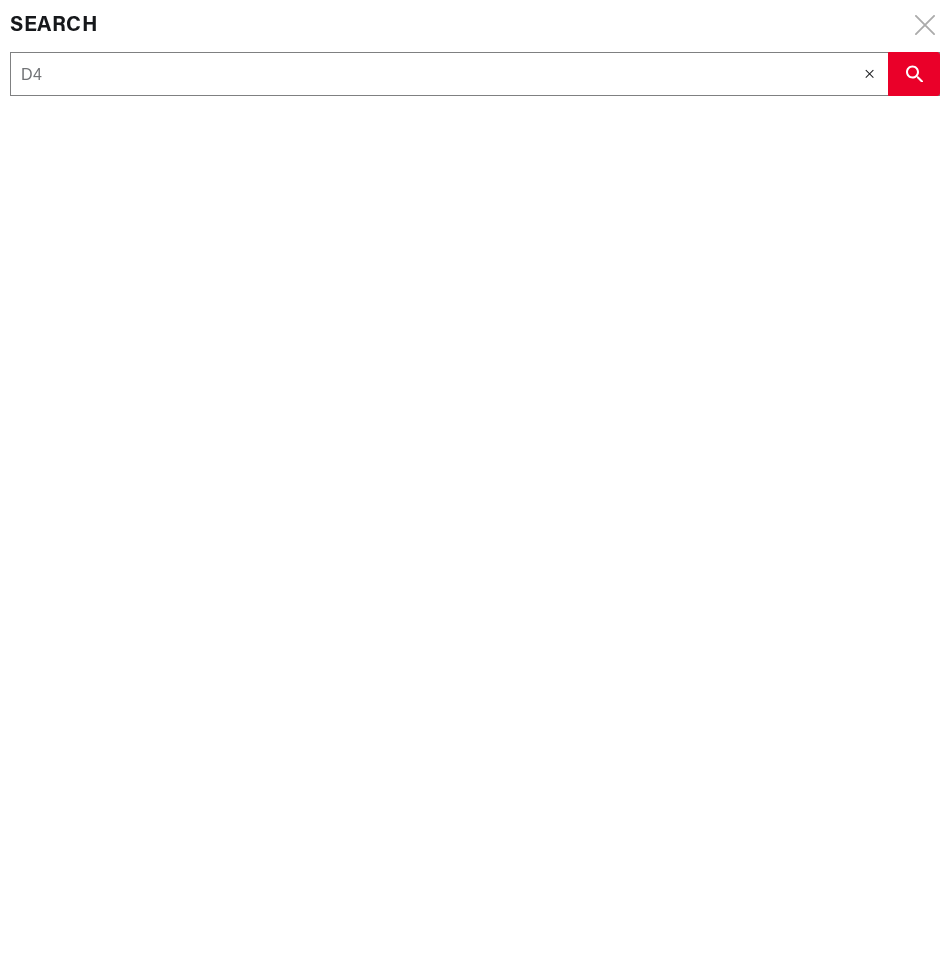 type on "D45" 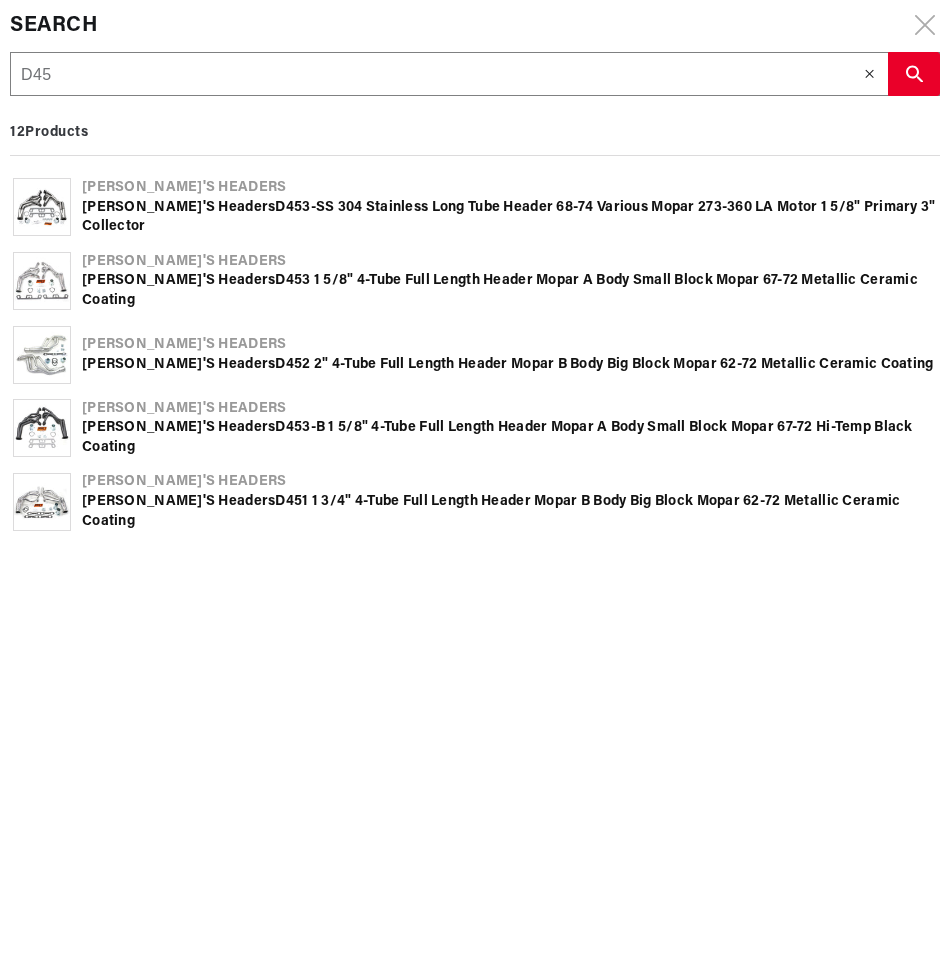 type on "D452" 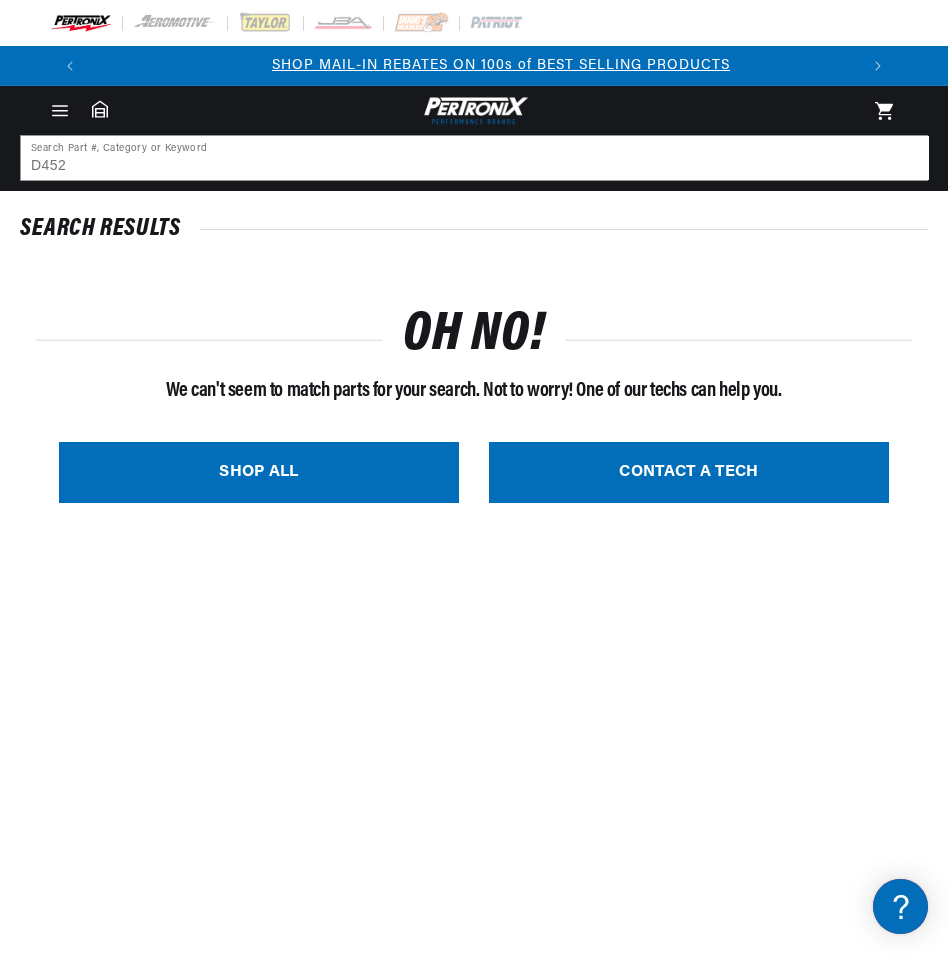 scroll, scrollTop: 0, scrollLeft: 770, axis: horizontal 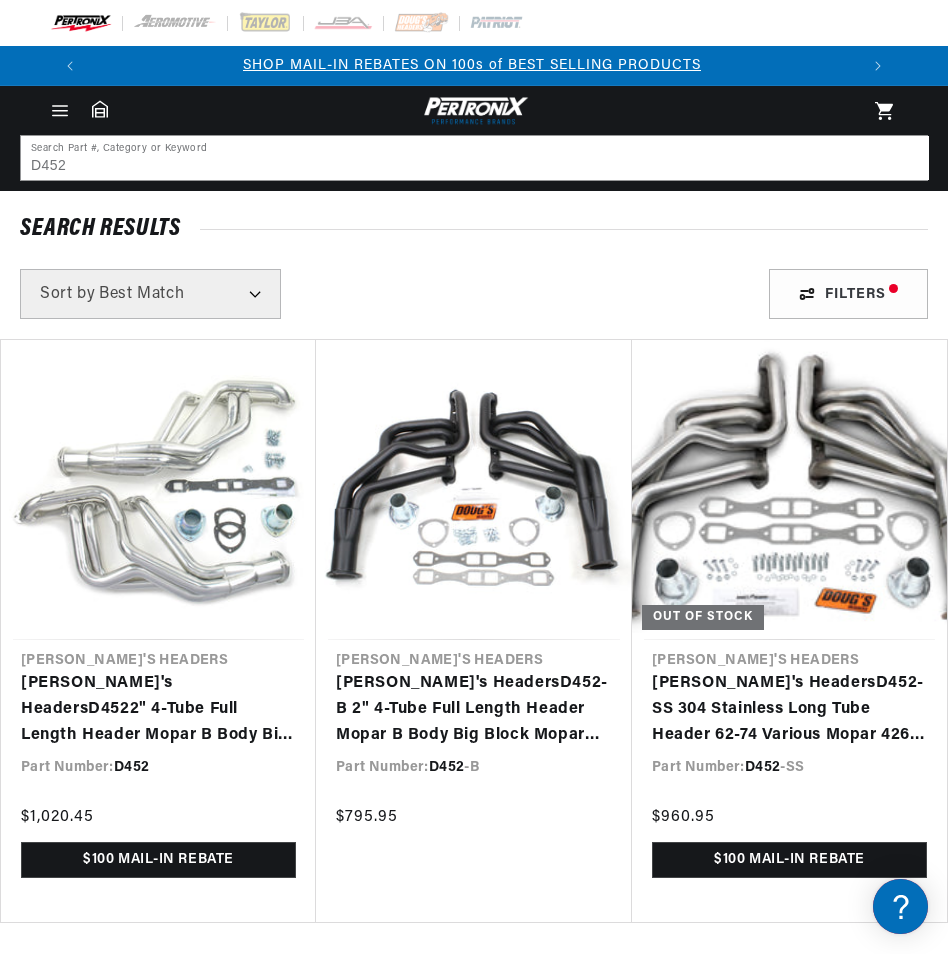 click on "Doug's Headers  D452  2" 4-Tube Full Length Header Mopar B Body Big Block Mopar 62-72 Metallic Ceramic Coating" at bounding box center (158, 709) 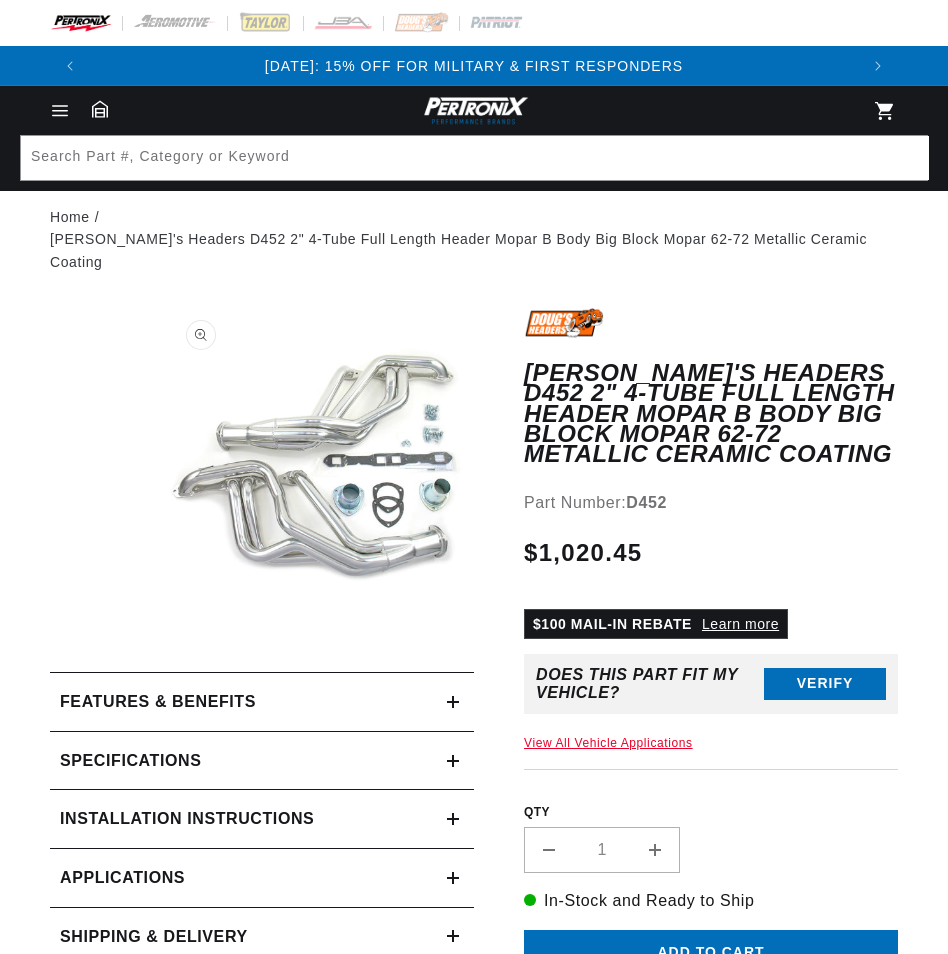 click on "Open media 1 in modal" at bounding box center (160, 622) 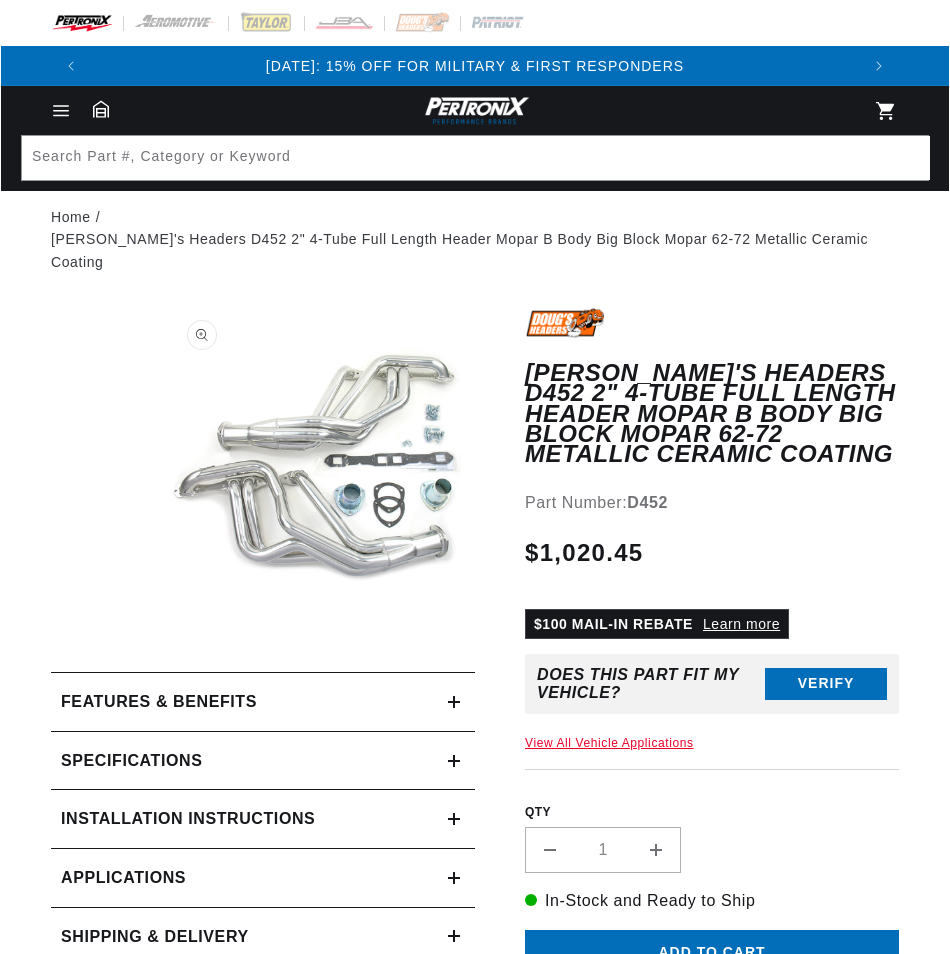 scroll, scrollTop: 0, scrollLeft: 0, axis: both 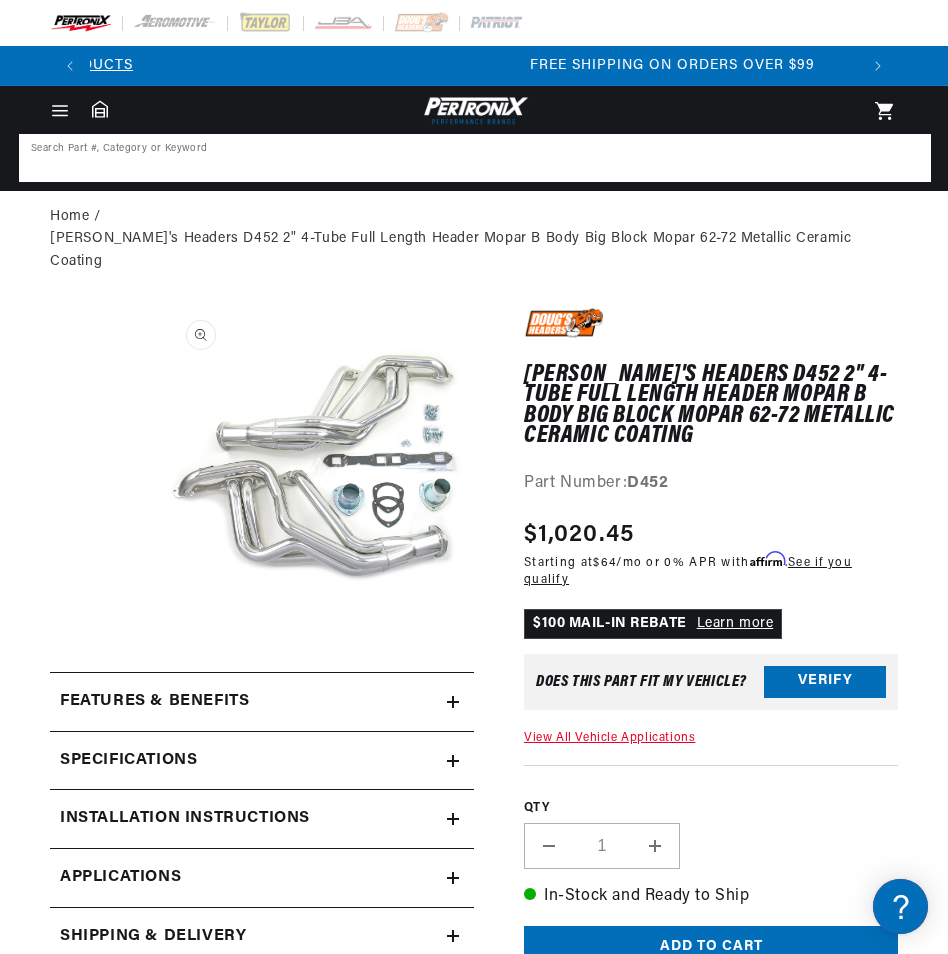click at bounding box center (475, 158) 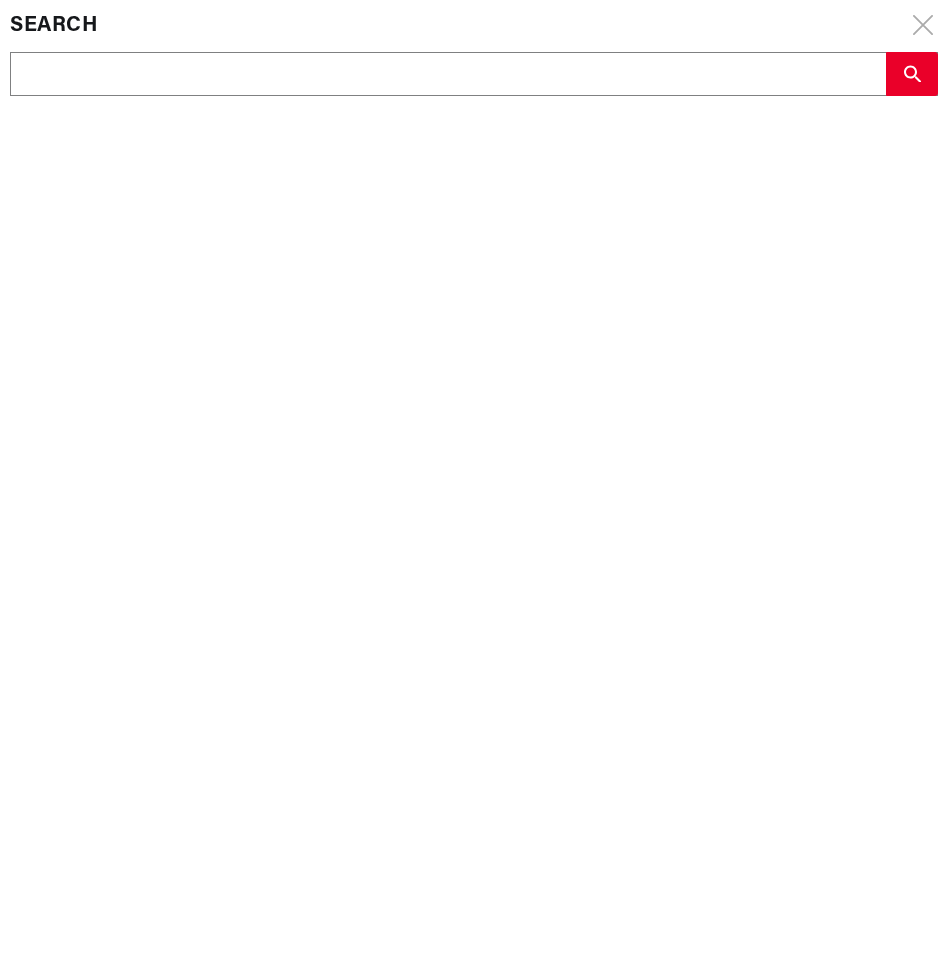 scroll, scrollTop: 0, scrollLeft: 1540, axis: horizontal 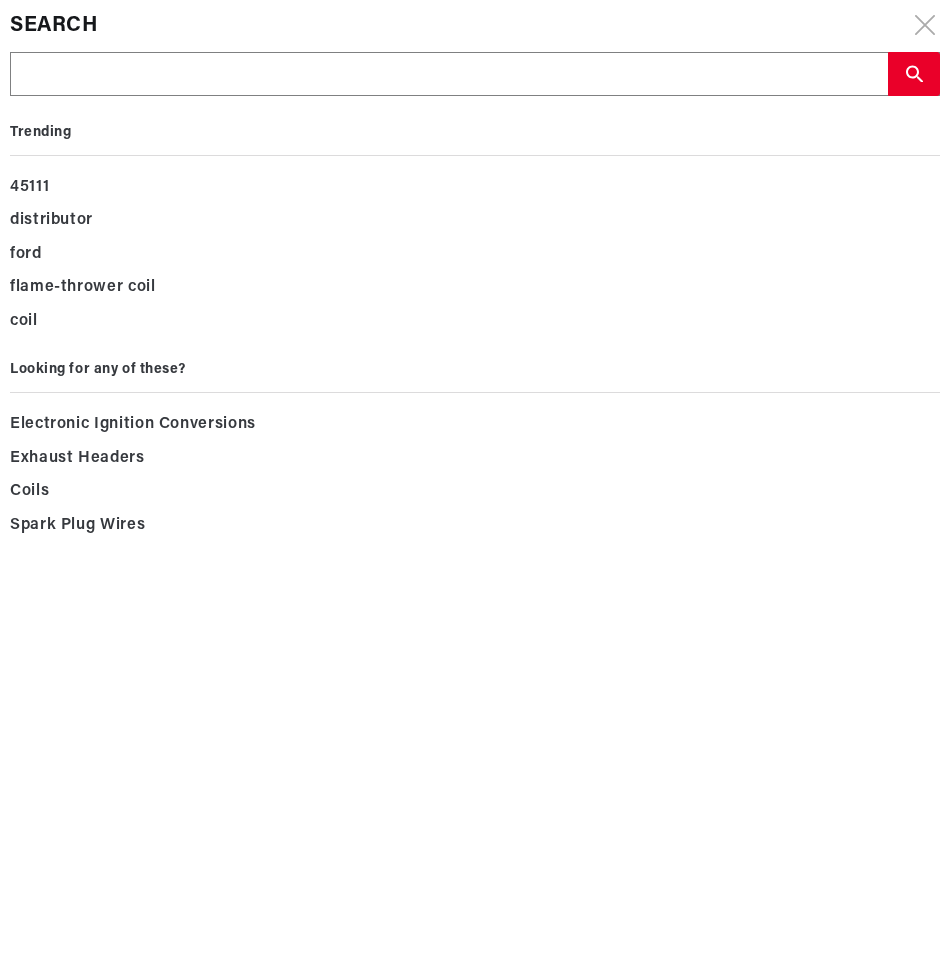 type on "D" 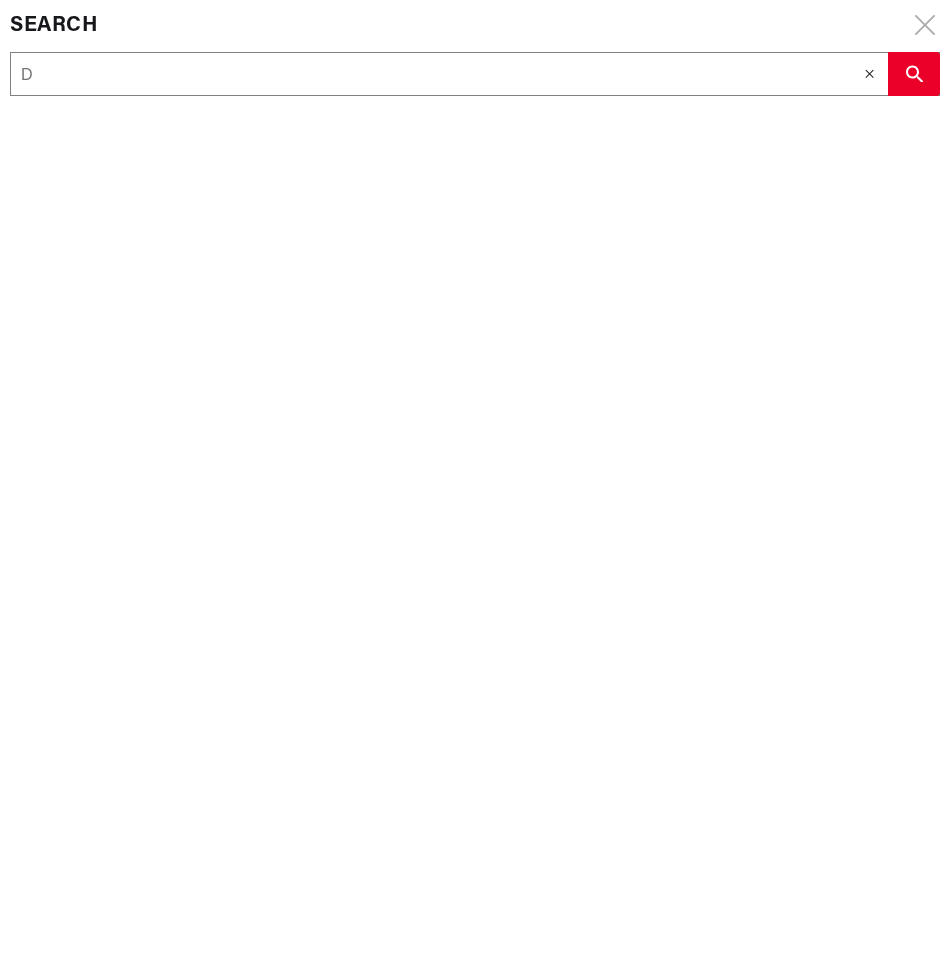 type on "D3" 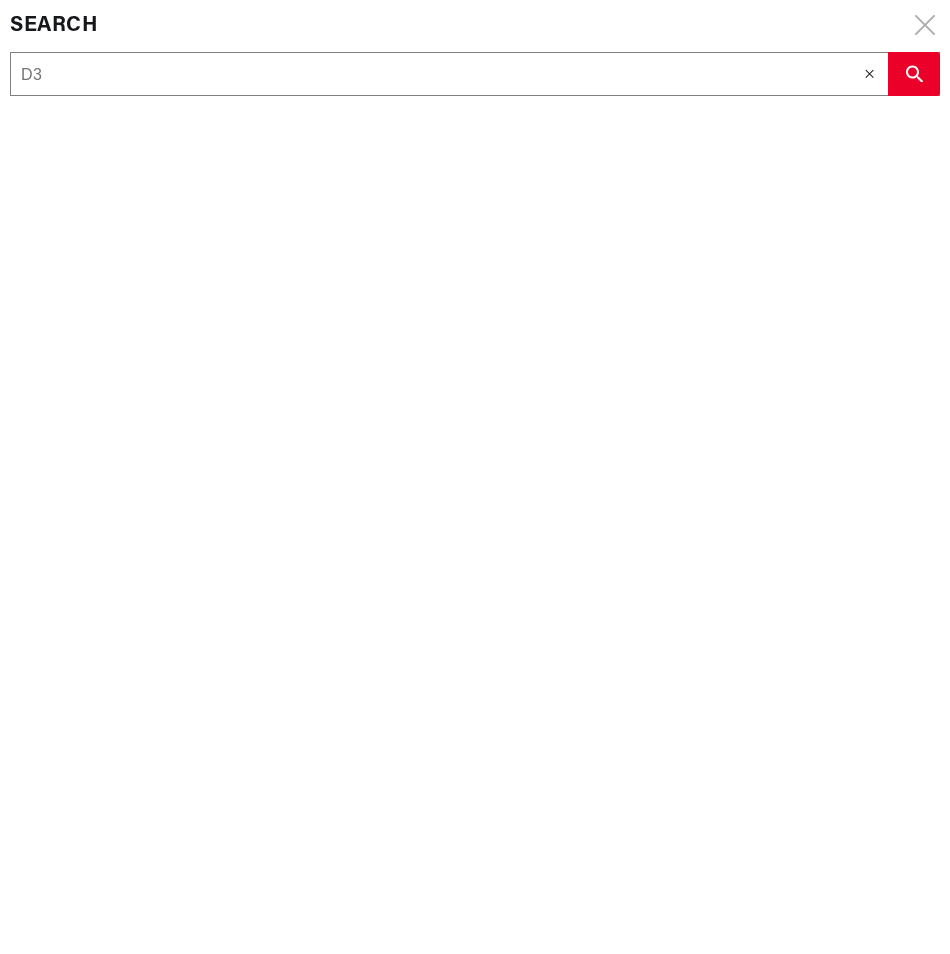 type on "D31" 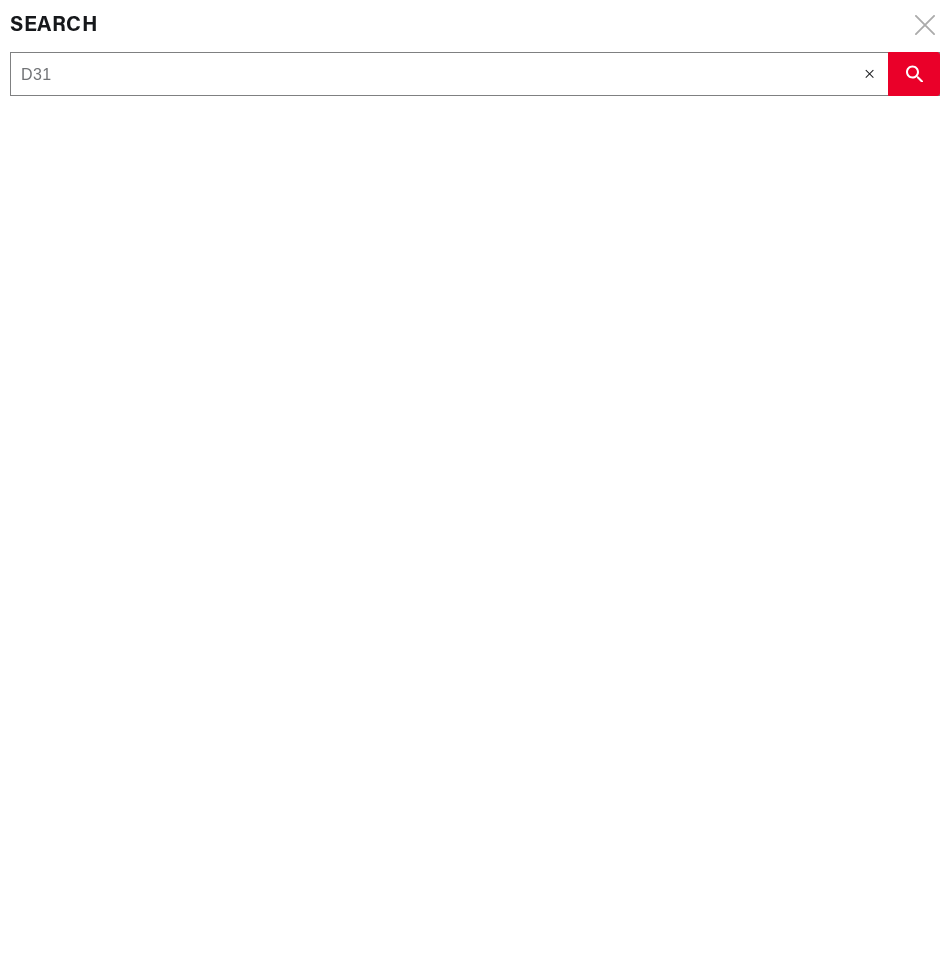 type on "D318" 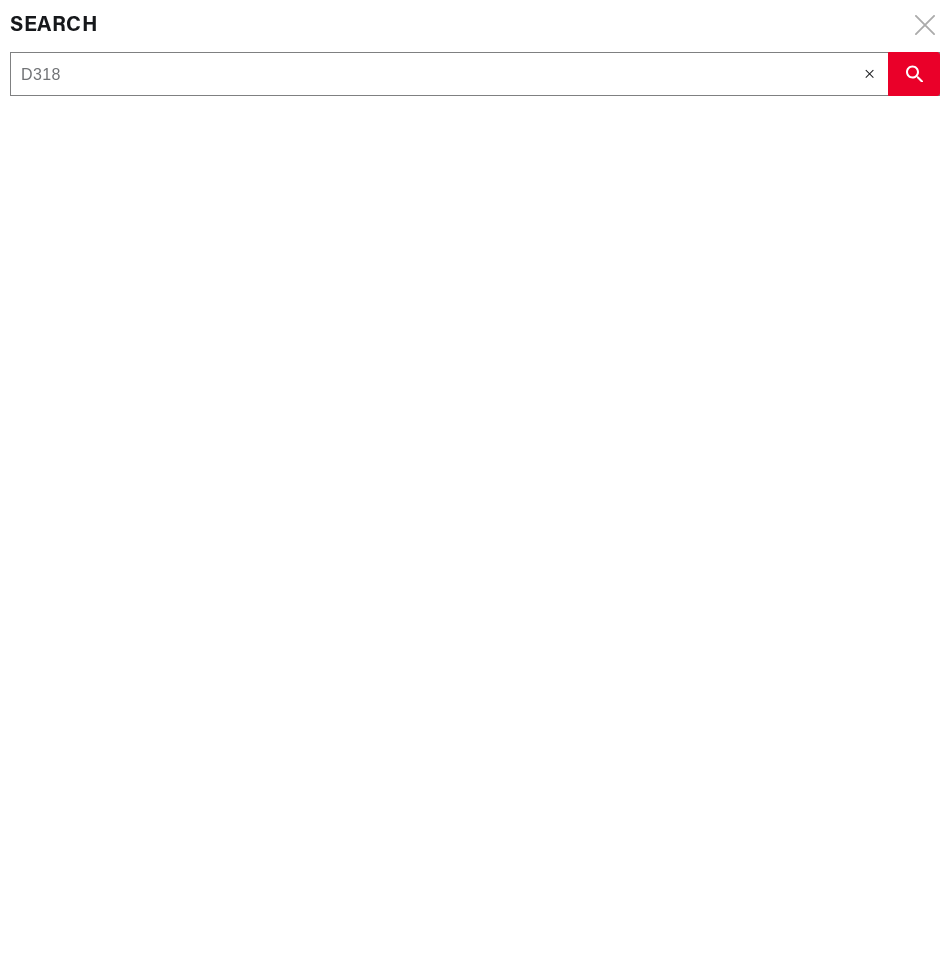 type on "D318" 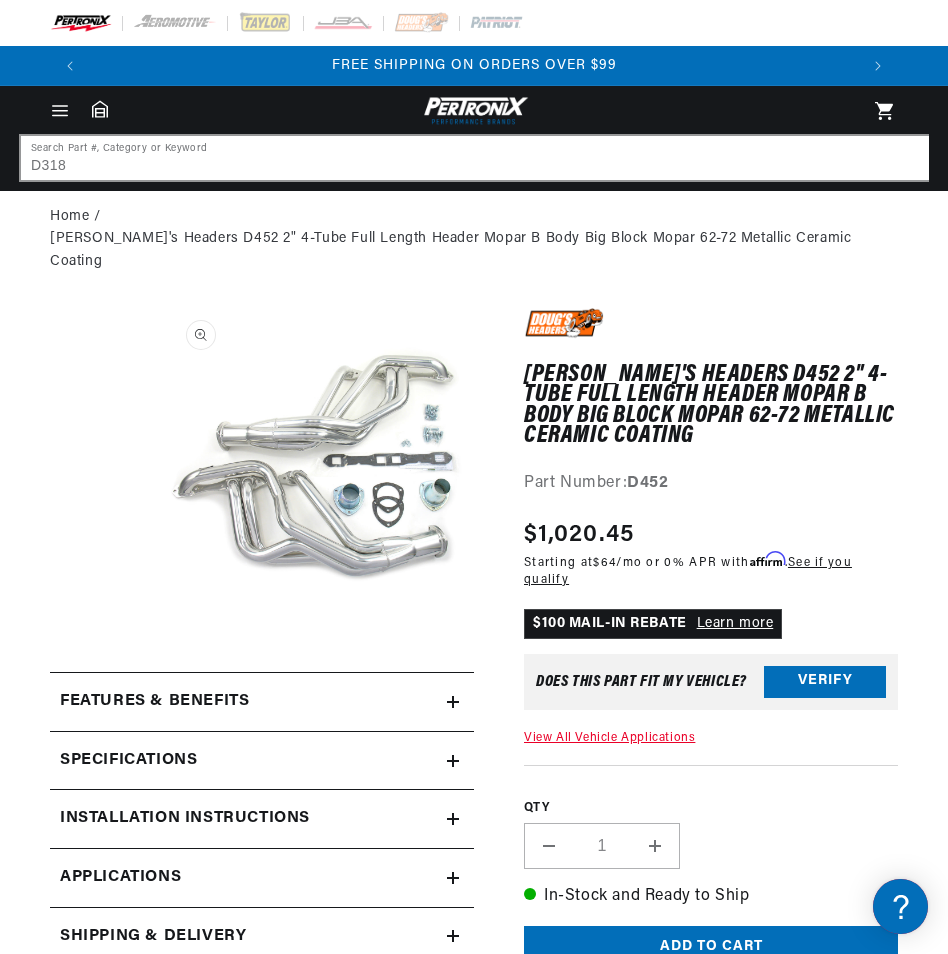 scroll, scrollTop: 0, scrollLeft: 1536, axis: horizontal 